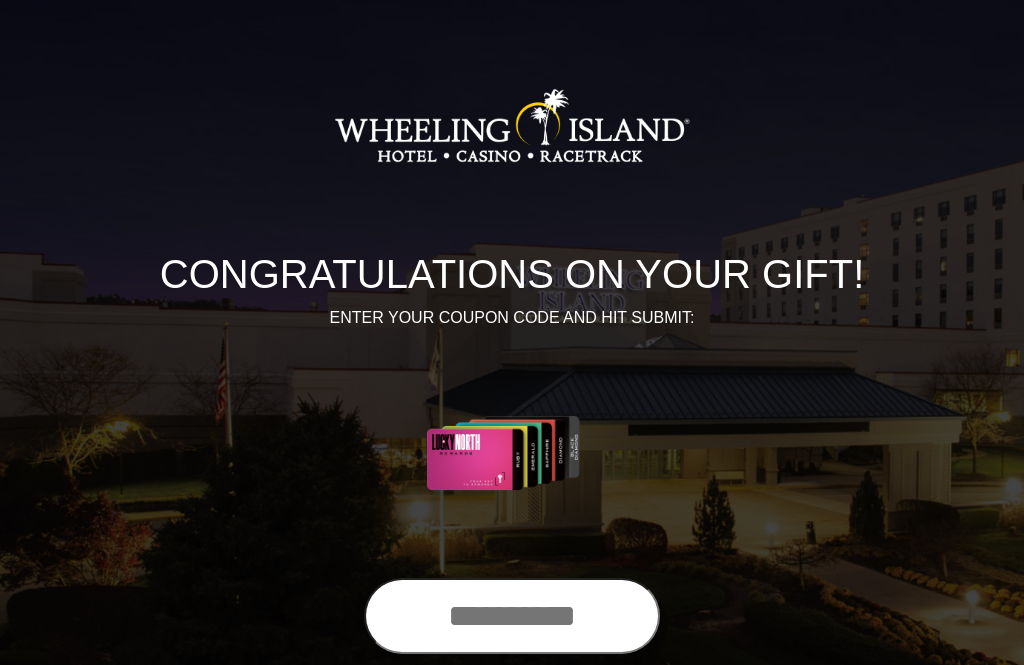 scroll, scrollTop: 0, scrollLeft: 0, axis: both 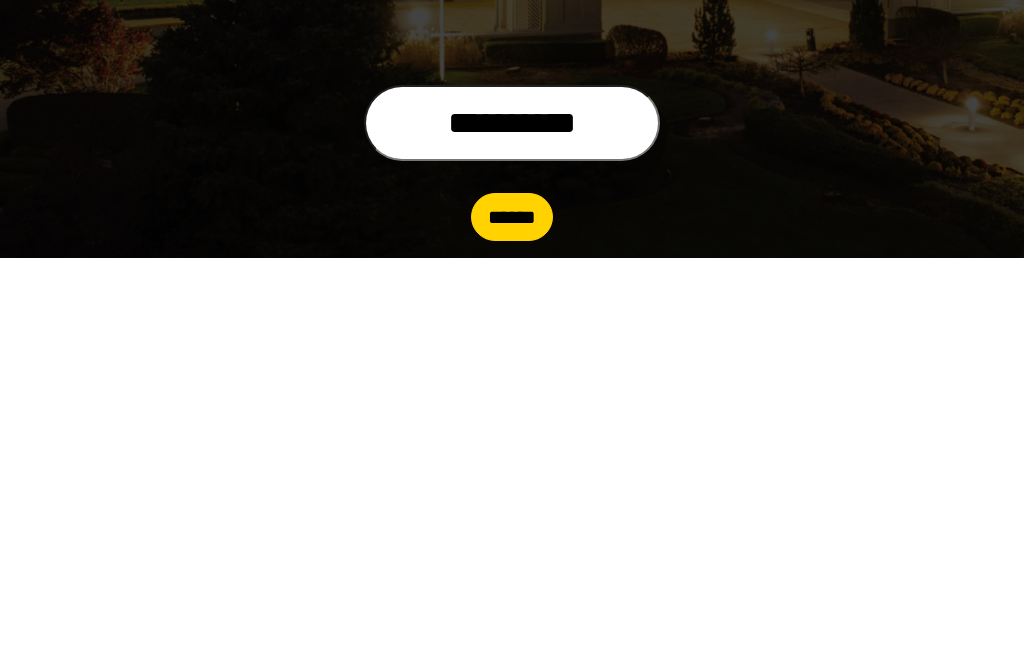 type on "**********" 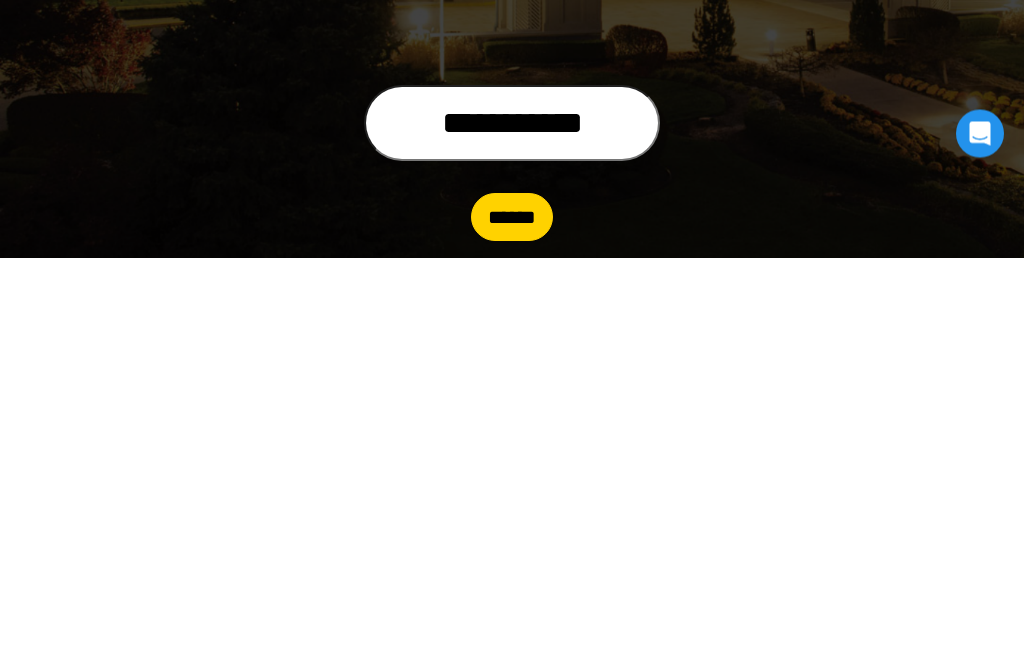 click on "******" at bounding box center [512, 625] 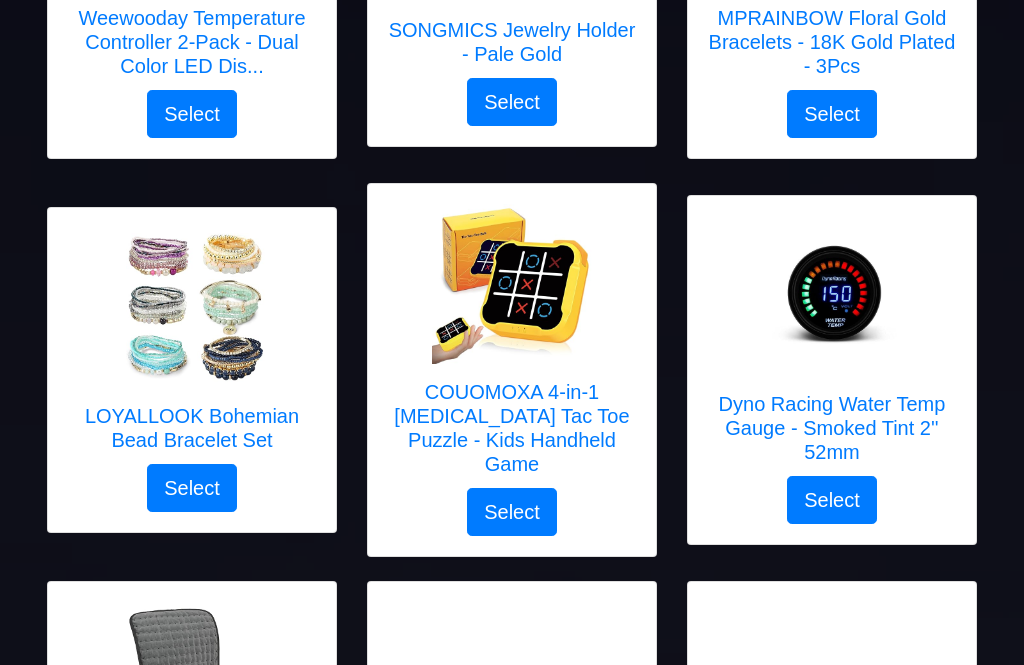 scroll, scrollTop: 1326, scrollLeft: 0, axis: vertical 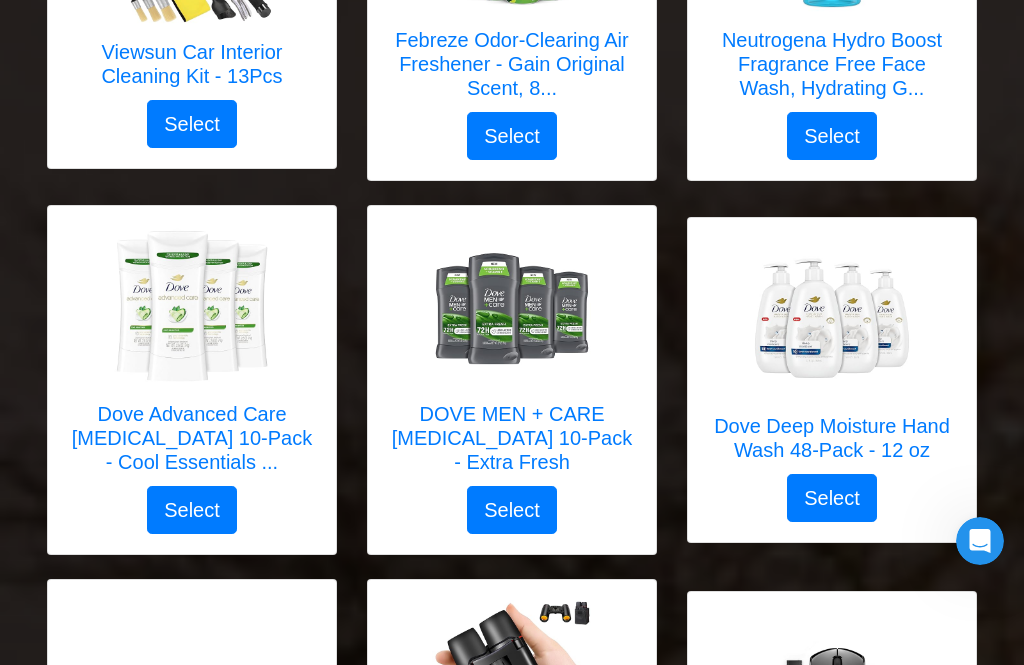 click on "DOVE MEN + CARE [MEDICAL_DATA] 10-Pack - Extra Fresh" at bounding box center [512, 438] 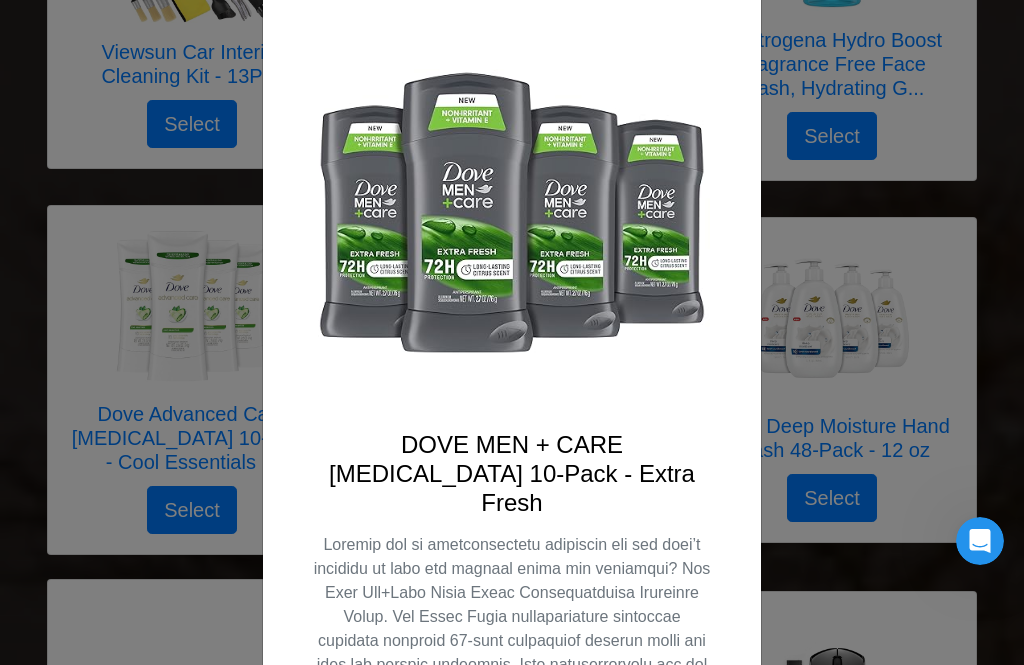 scroll, scrollTop: 129, scrollLeft: 0, axis: vertical 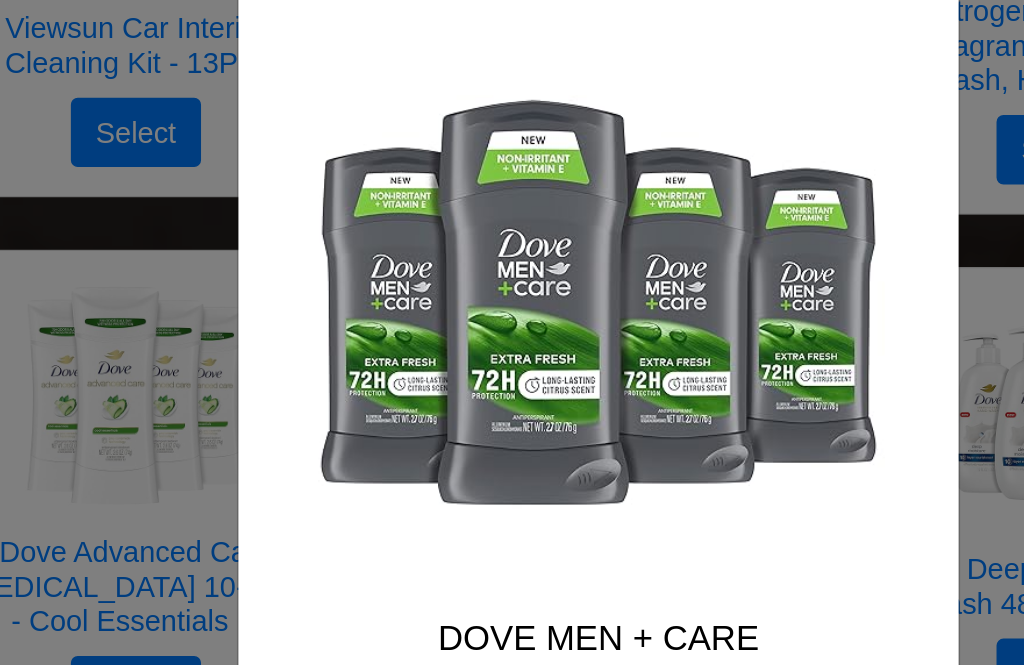 click on "X
DOVE MEN + CARE [MEDICAL_DATA] 10-Pack - Extra Fresh
Select" at bounding box center (512, 332) 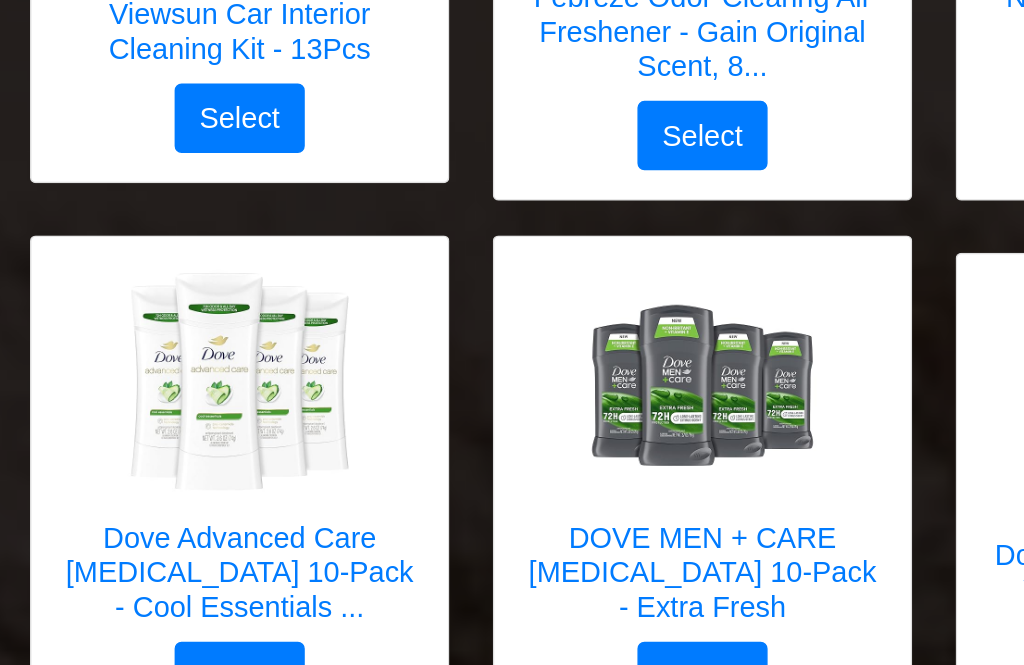 click at bounding box center [192, 289] 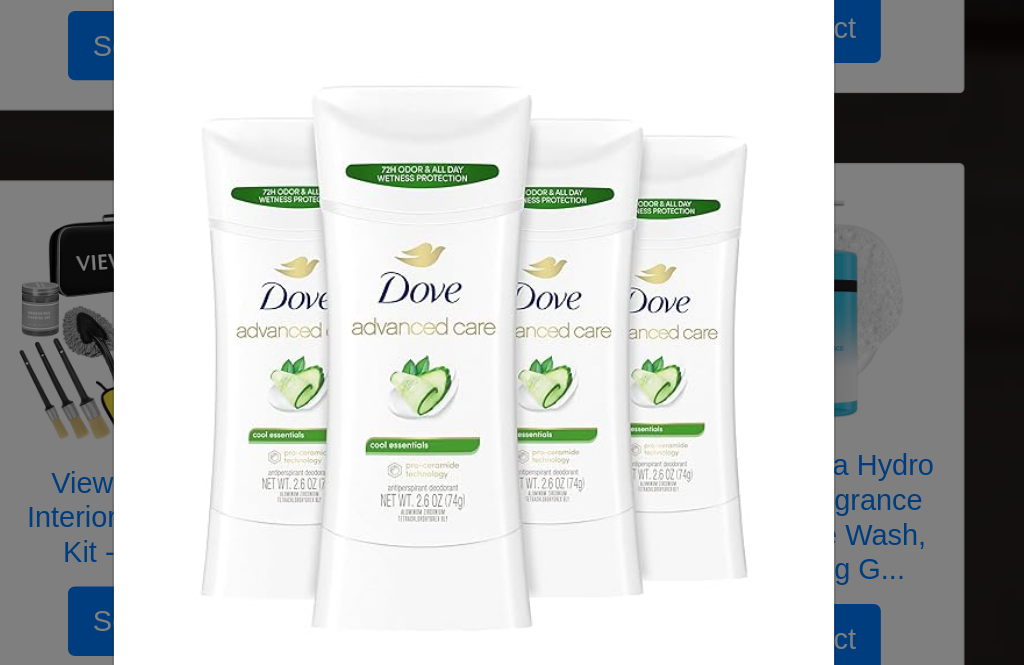 scroll, scrollTop: 71, scrollLeft: 0, axis: vertical 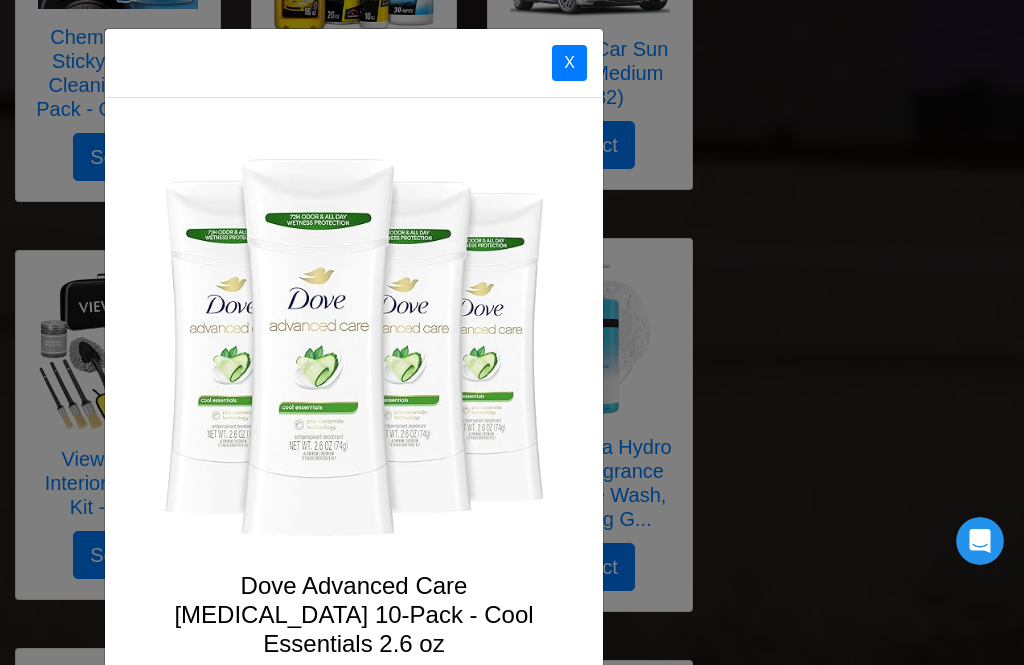 click on "X" at bounding box center [569, 63] 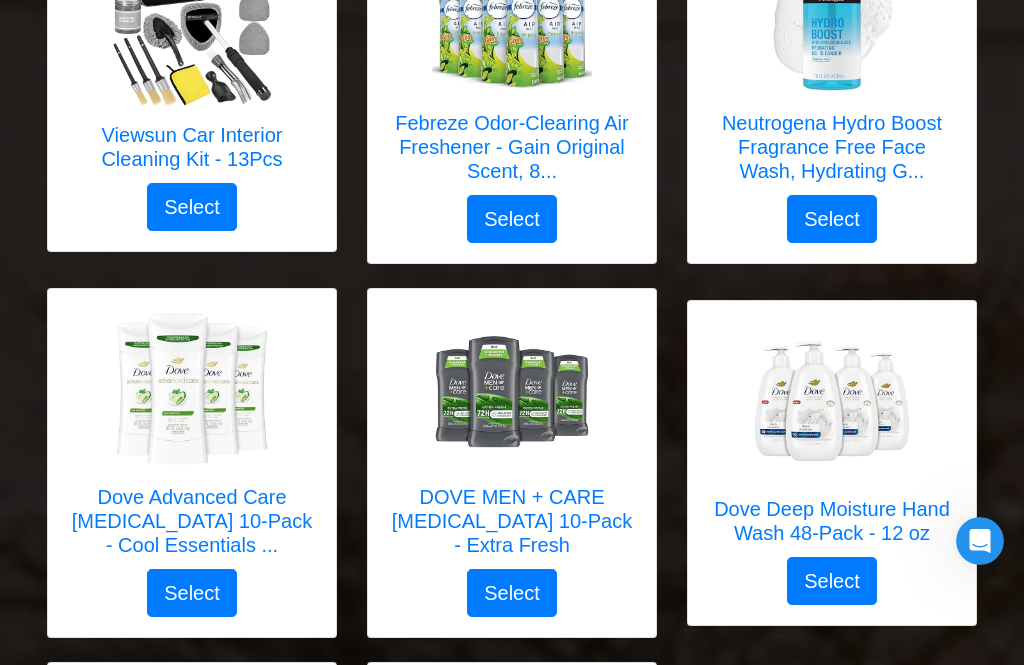 click at bounding box center (832, 401) 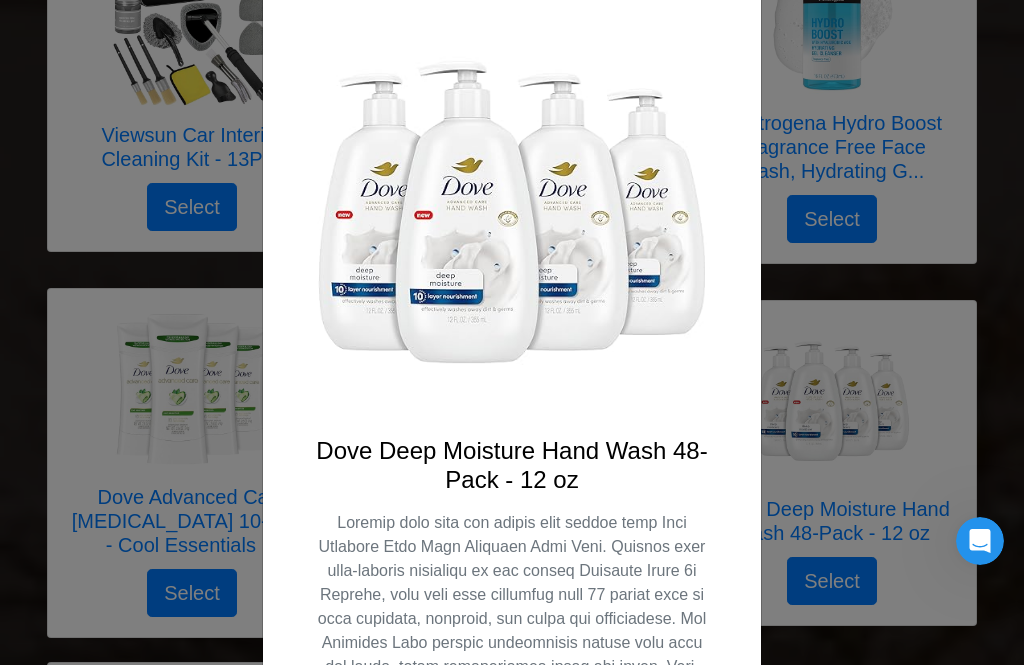scroll, scrollTop: 136, scrollLeft: 0, axis: vertical 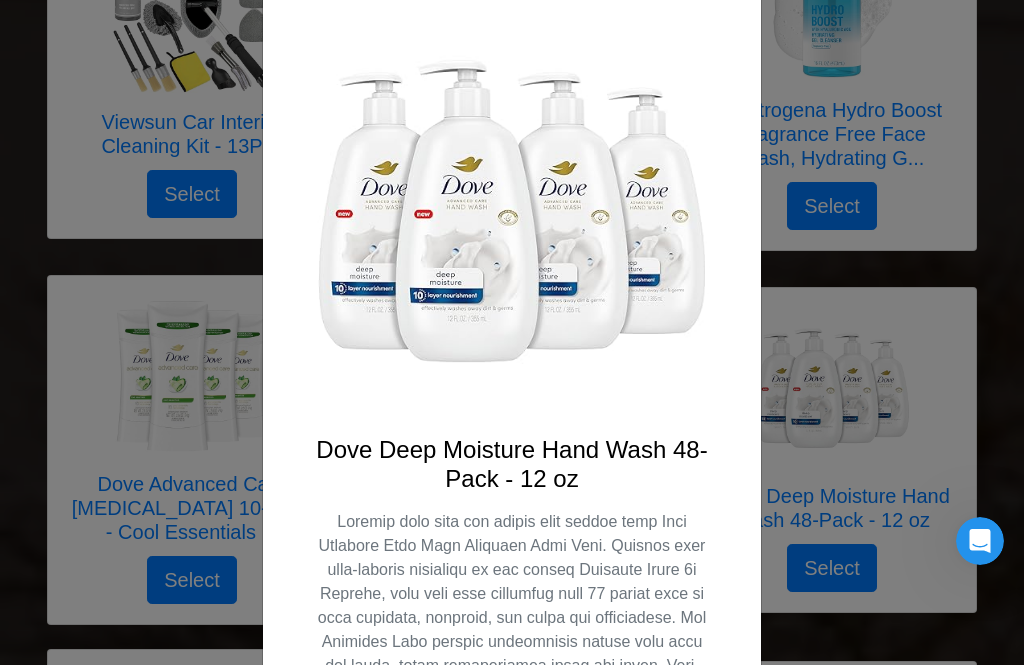 click on "X
Dove Deep Moisture Hand Wash 48-Pack - 12 oz
Select" at bounding box center (512, 332) 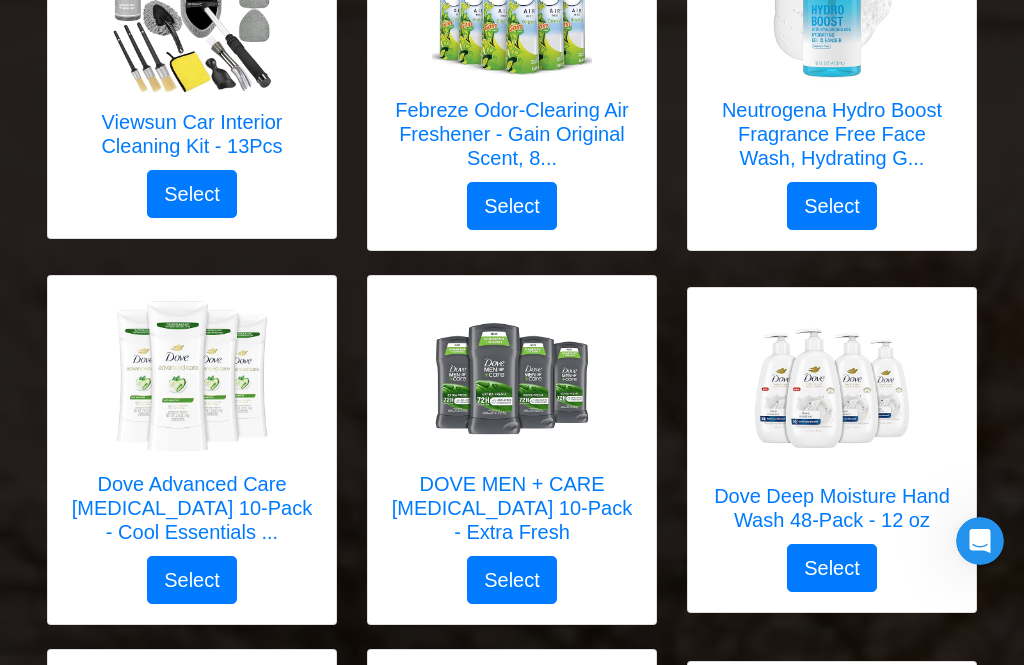 click at bounding box center [832, 388] 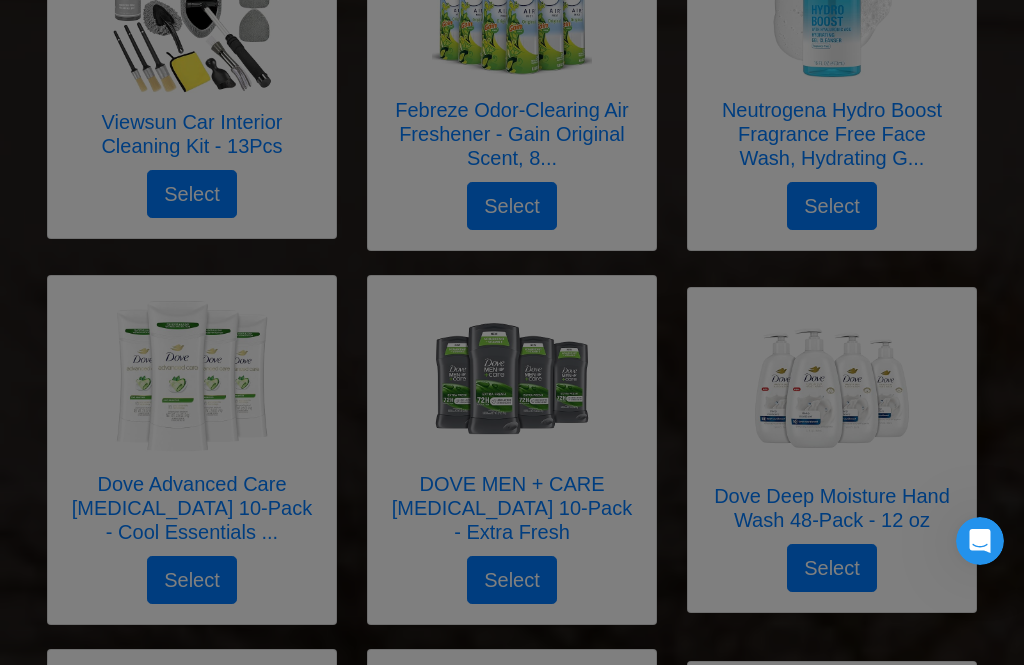 scroll, scrollTop: 0, scrollLeft: 0, axis: both 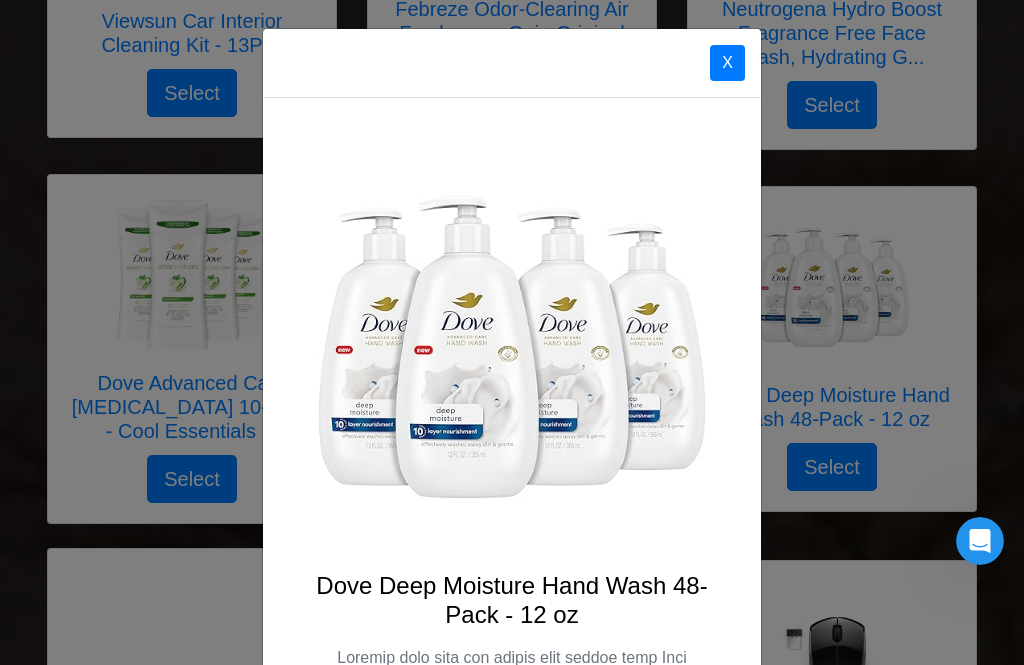 click on "X
Dove Deep Moisture Hand Wash 48-Pack - 12 oz
Select" at bounding box center (512, 332) 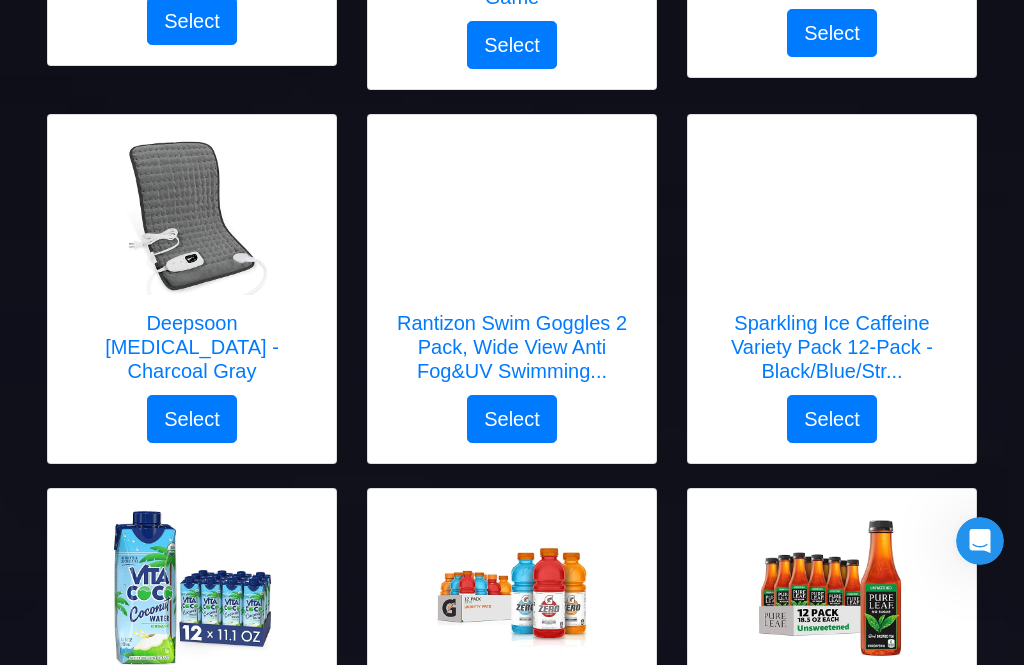 scroll, scrollTop: 1363, scrollLeft: 0, axis: vertical 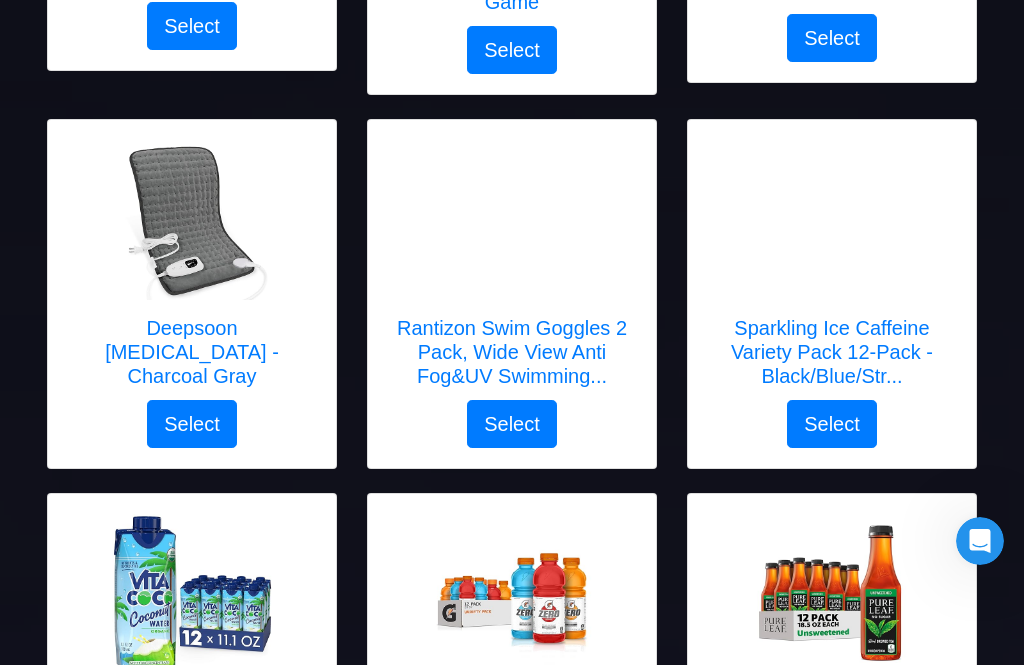 click at bounding box center (192, 220) 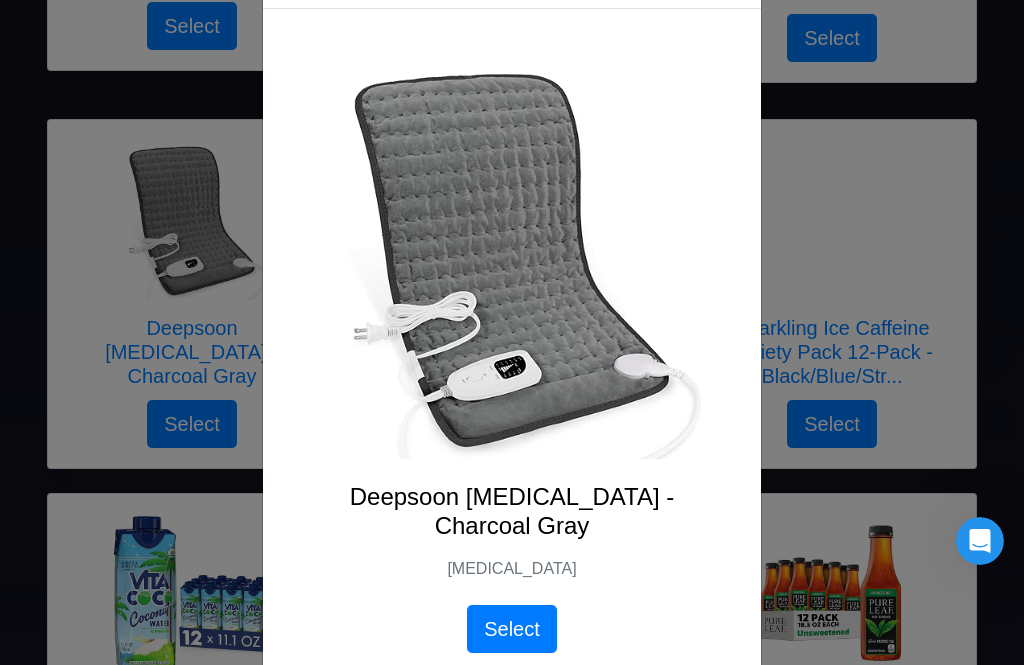 scroll, scrollTop: 88, scrollLeft: 0, axis: vertical 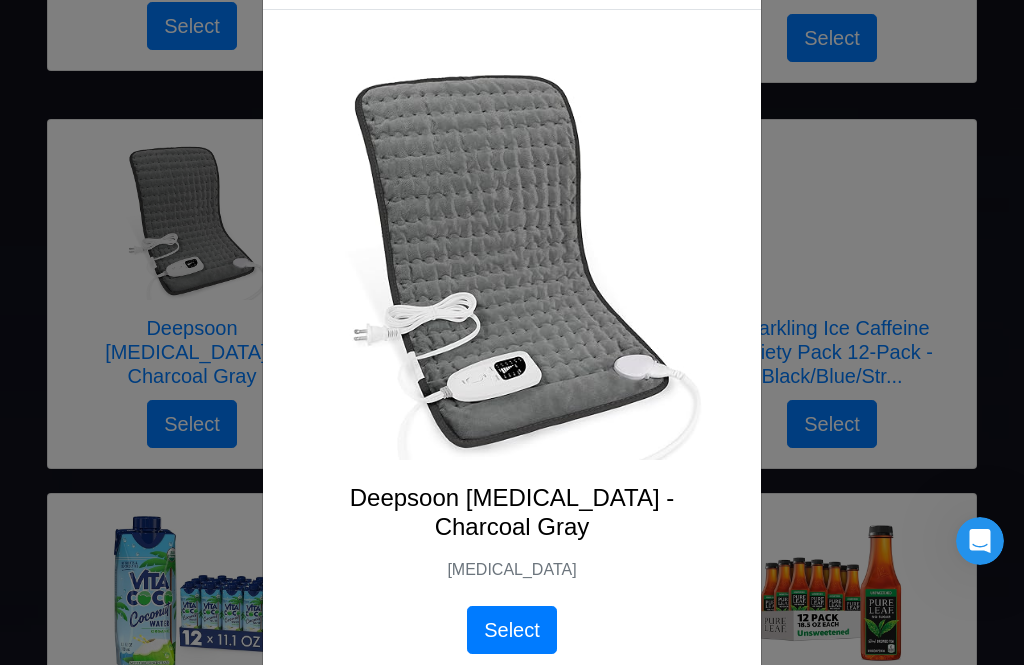 click on "X
Deepsoon [MEDICAL_DATA] - Charcoal Gray
[MEDICAL_DATA]
Select" at bounding box center (512, 332) 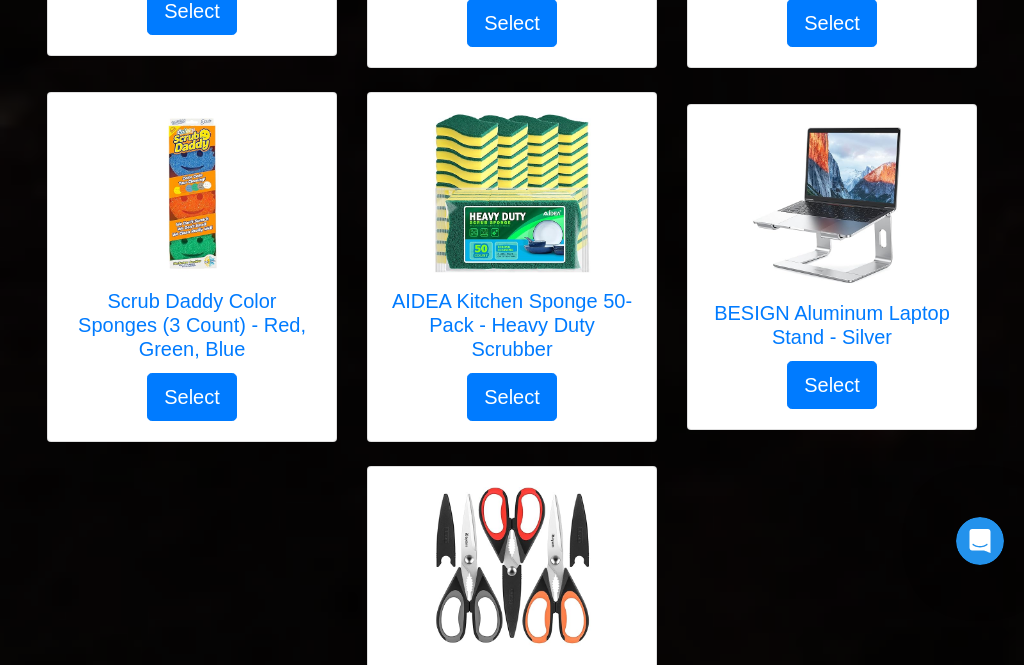 scroll, scrollTop: 6576, scrollLeft: 0, axis: vertical 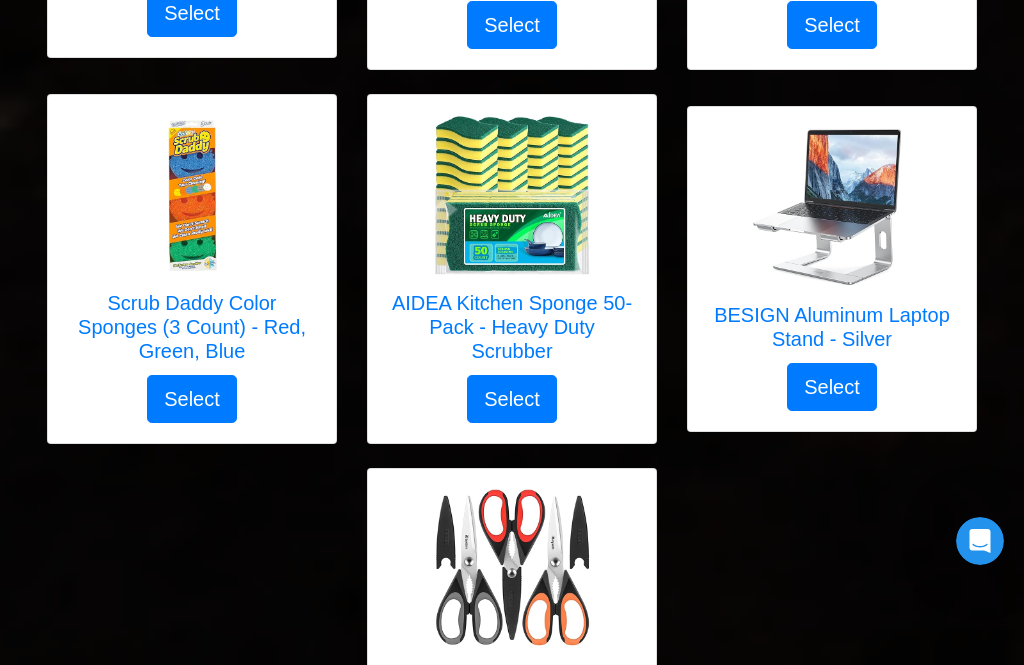 click at bounding box center (512, 569) 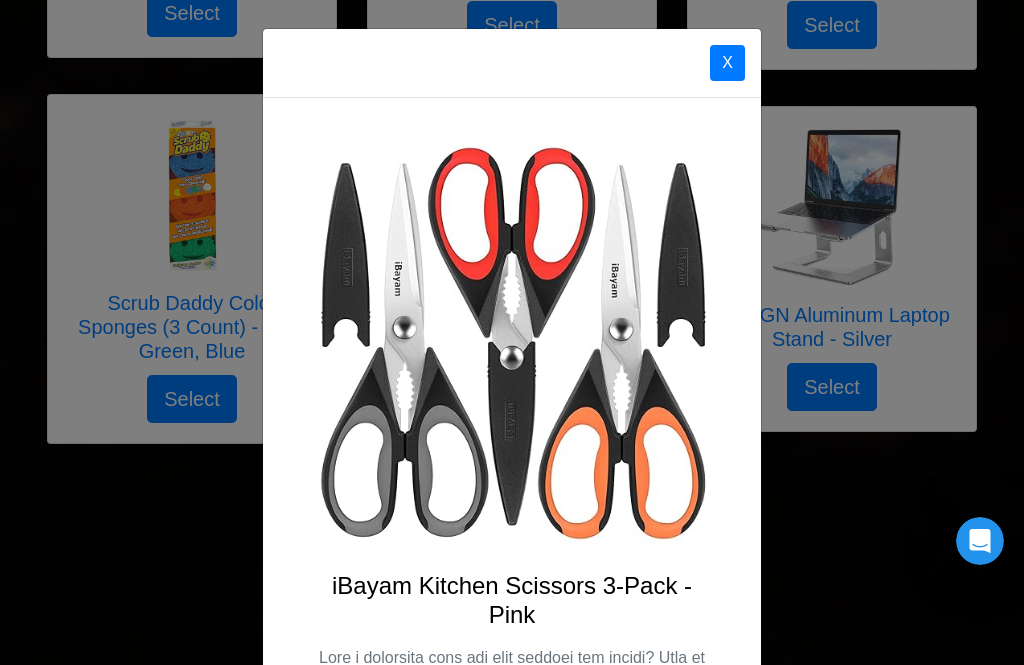 click on "X
iBayam Kitchen Scissors 3-Pack - Pink
Select" at bounding box center [512, 332] 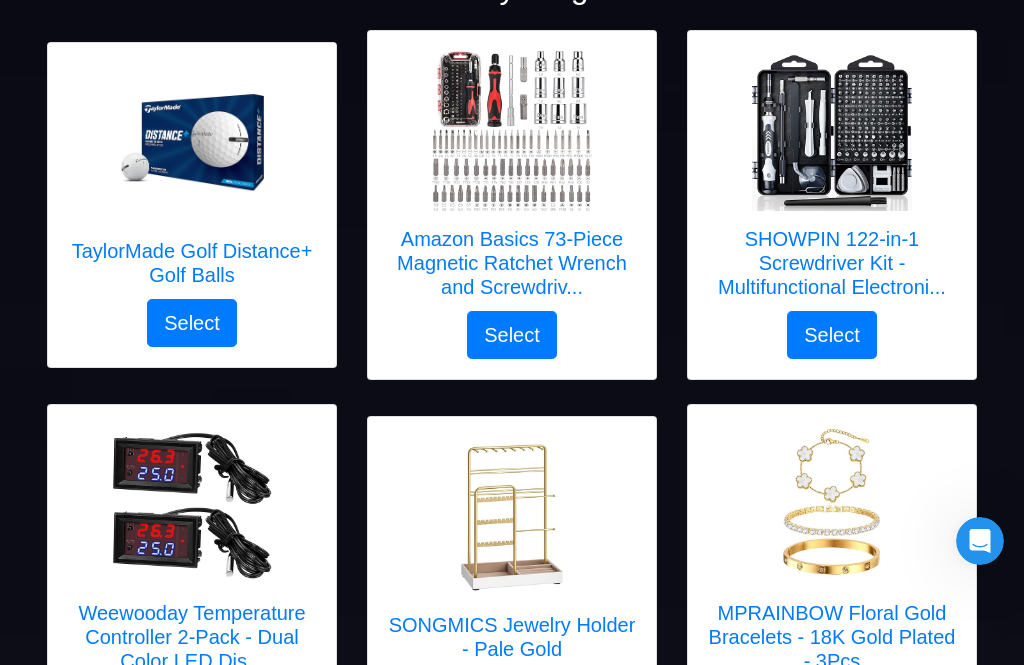 scroll, scrollTop: 304, scrollLeft: 0, axis: vertical 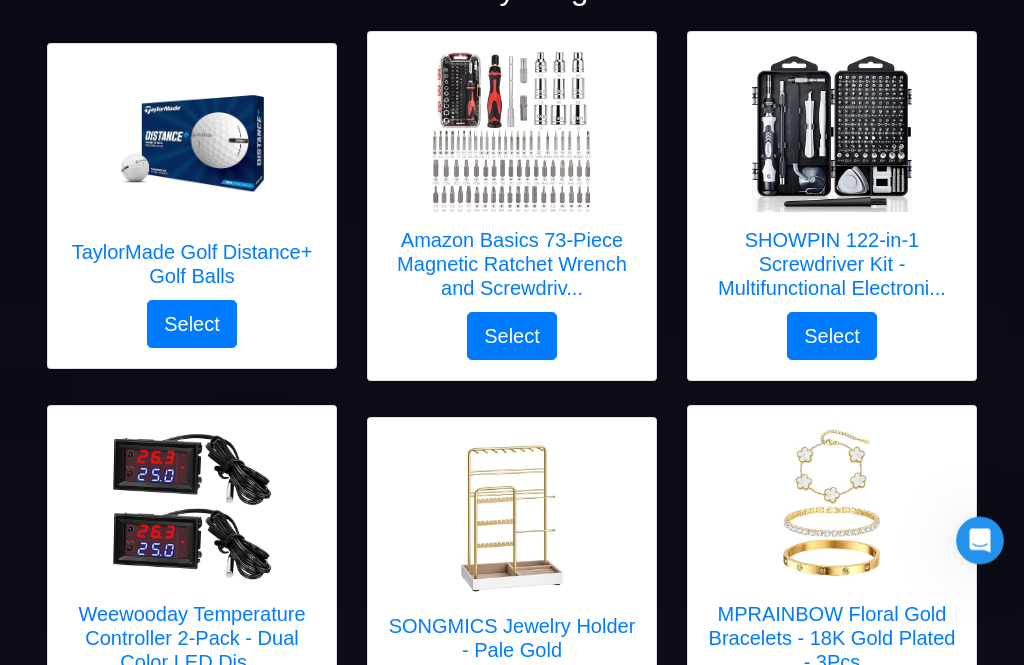 click on "SHOWPIN 122-in-1 Screwdriver Kit - Multifunctional Electroni..." at bounding box center [832, 265] 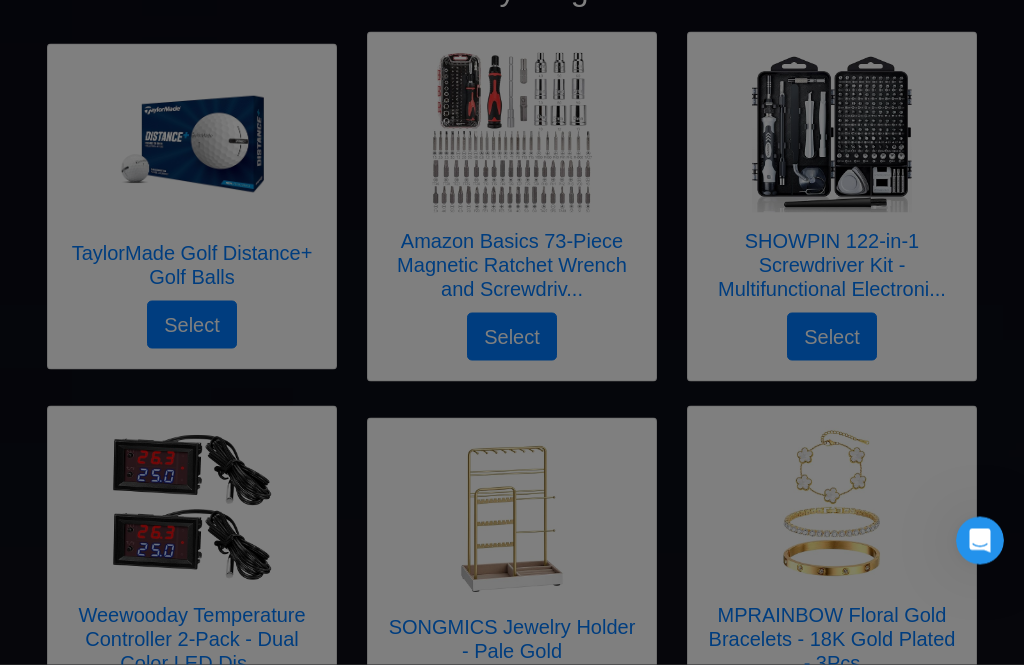 scroll, scrollTop: 305, scrollLeft: 0, axis: vertical 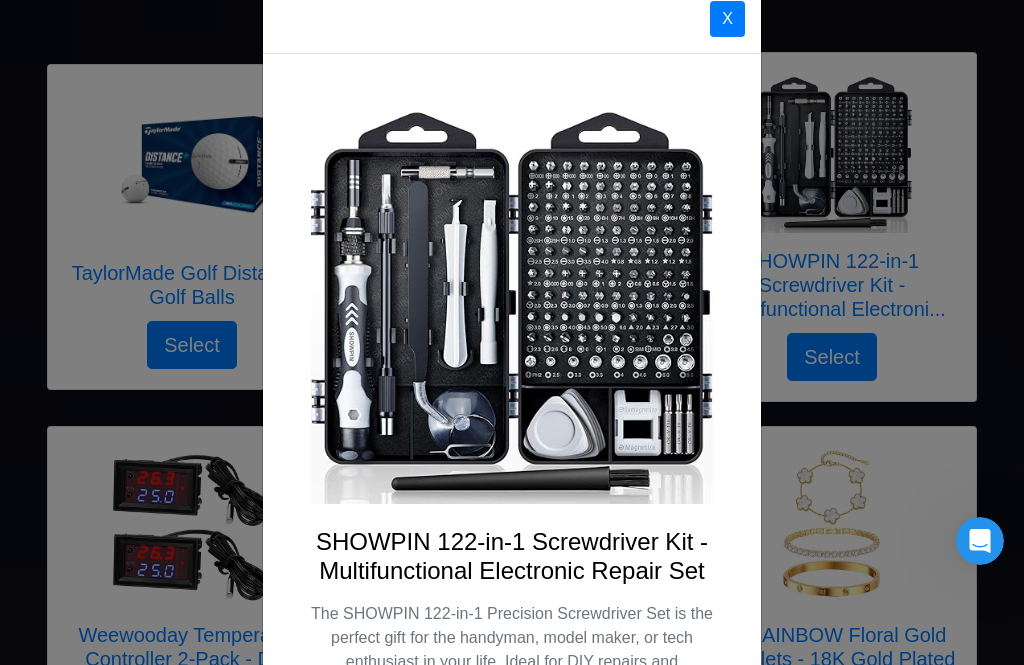 click on "X" at bounding box center (727, 19) 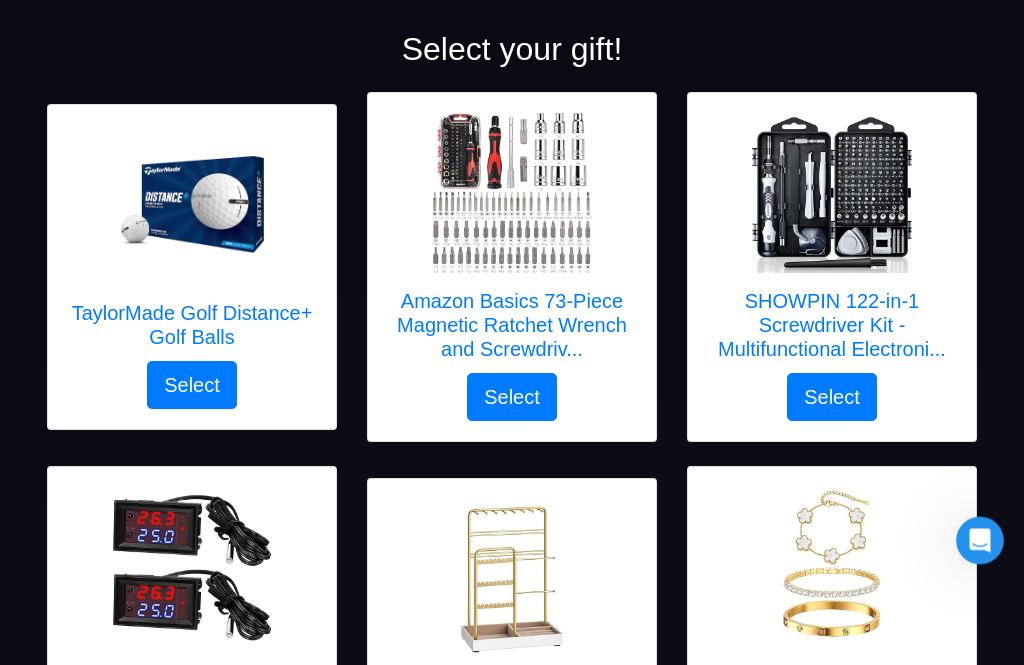 scroll, scrollTop: 246, scrollLeft: 0, axis: vertical 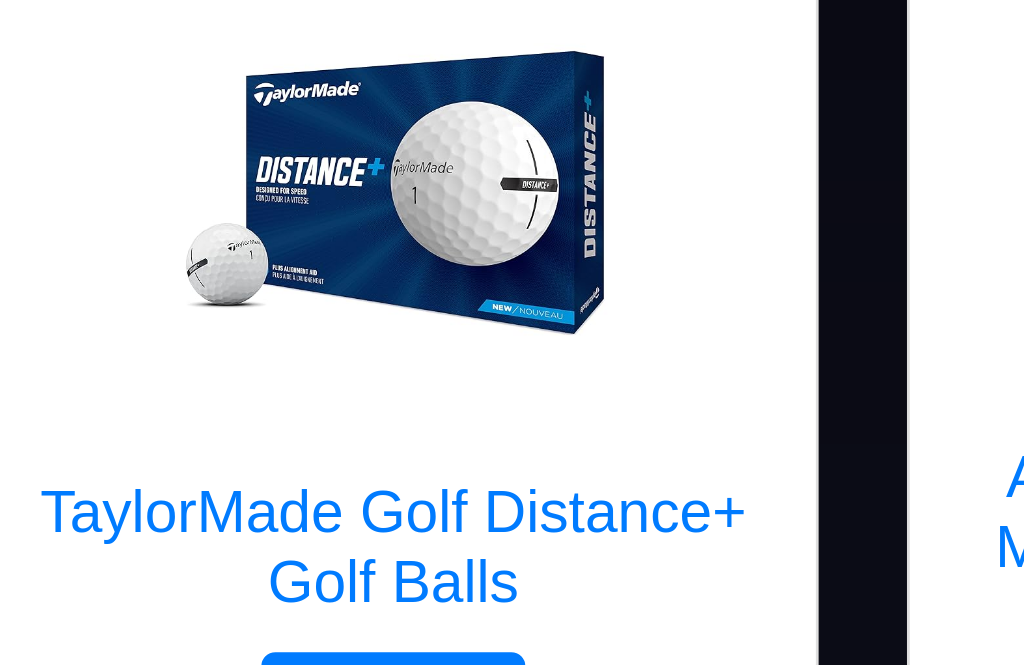 click at bounding box center [192, 203] 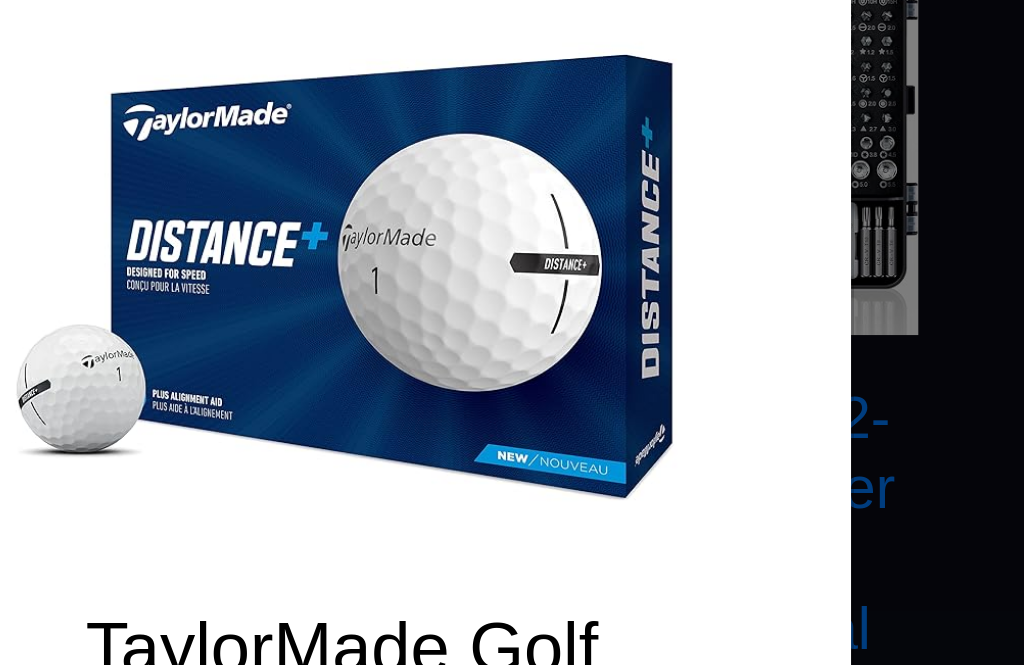 scroll, scrollTop: 0, scrollLeft: 0, axis: both 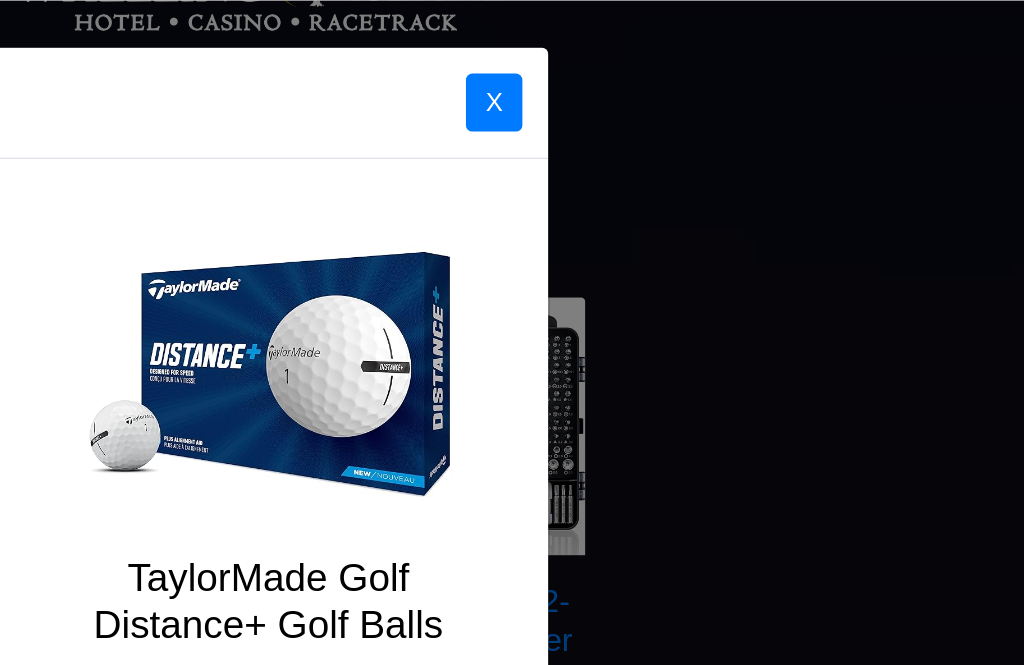 click on "X" at bounding box center (314, 63) 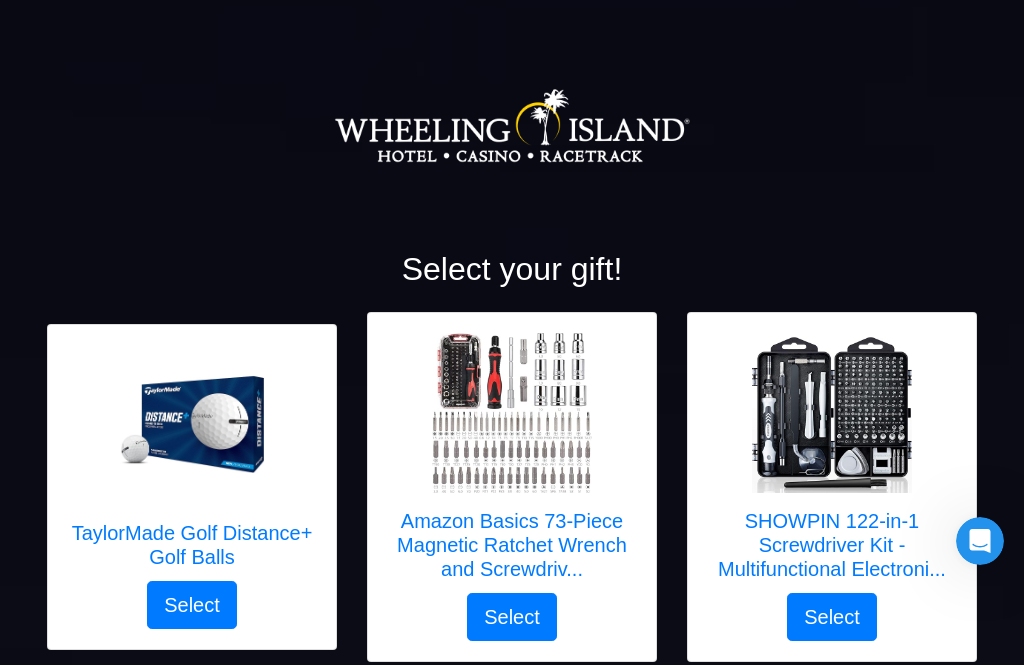 scroll, scrollTop: 0, scrollLeft: 0, axis: both 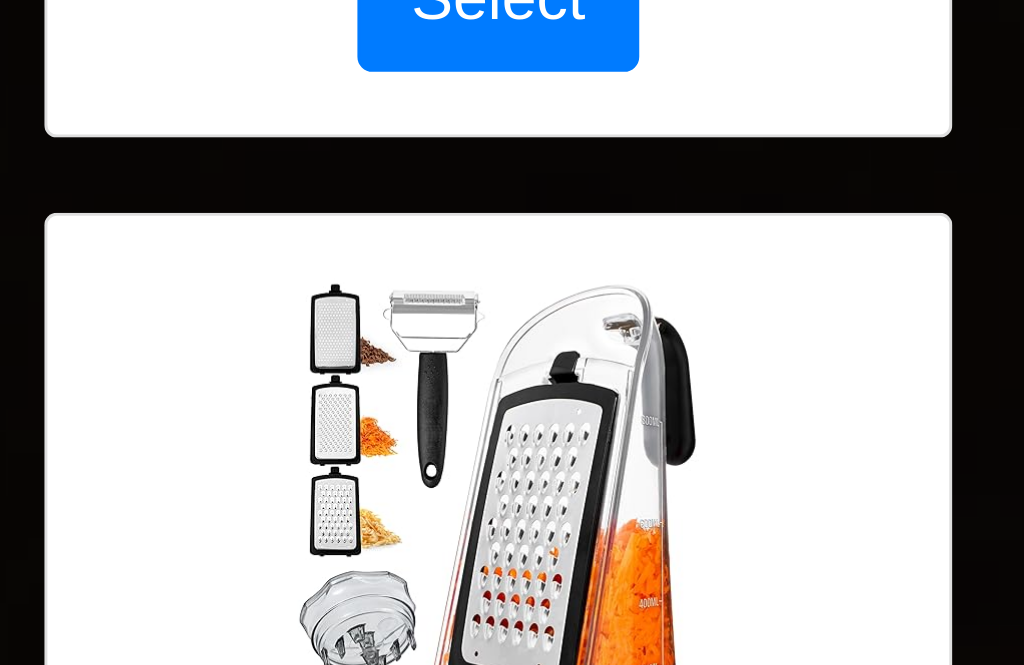 click at bounding box center (512, 169) 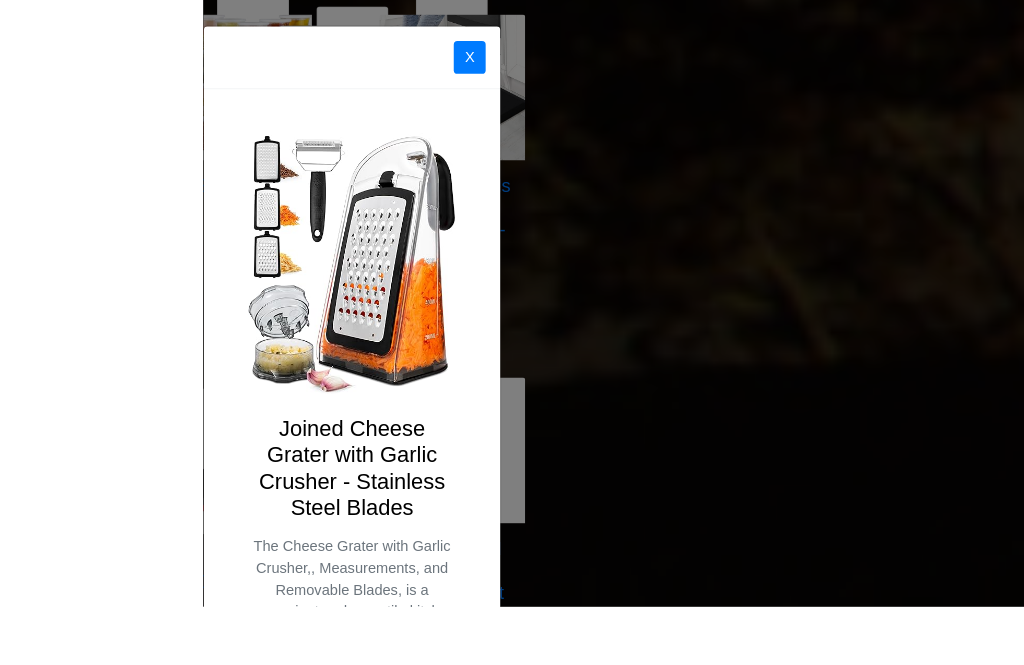 scroll, scrollTop: 5796, scrollLeft: 0, axis: vertical 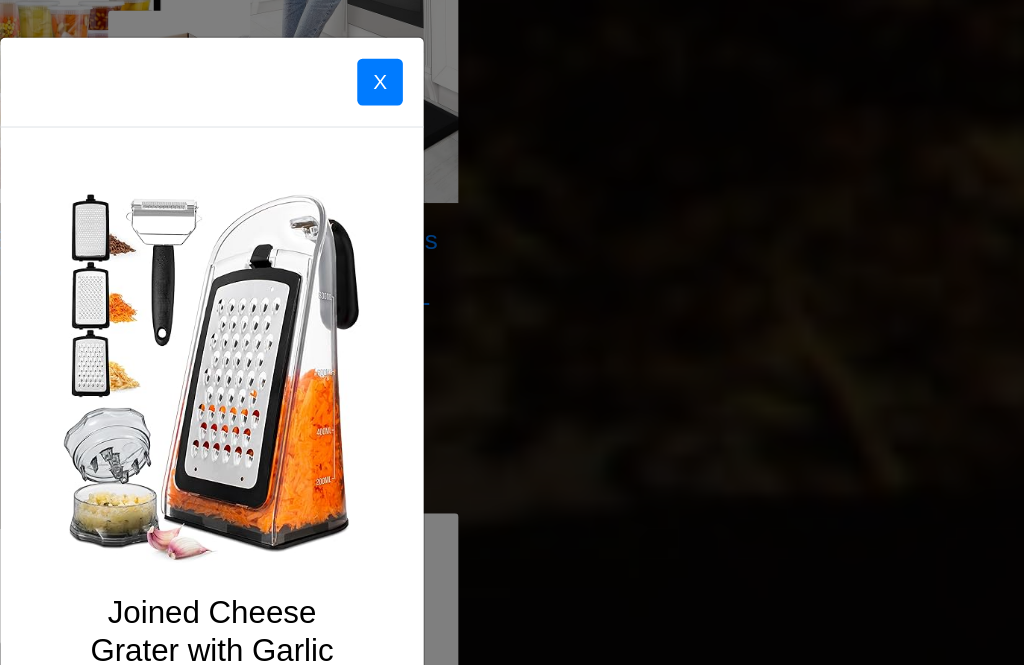 click on "X" at bounding box center [292, 63] 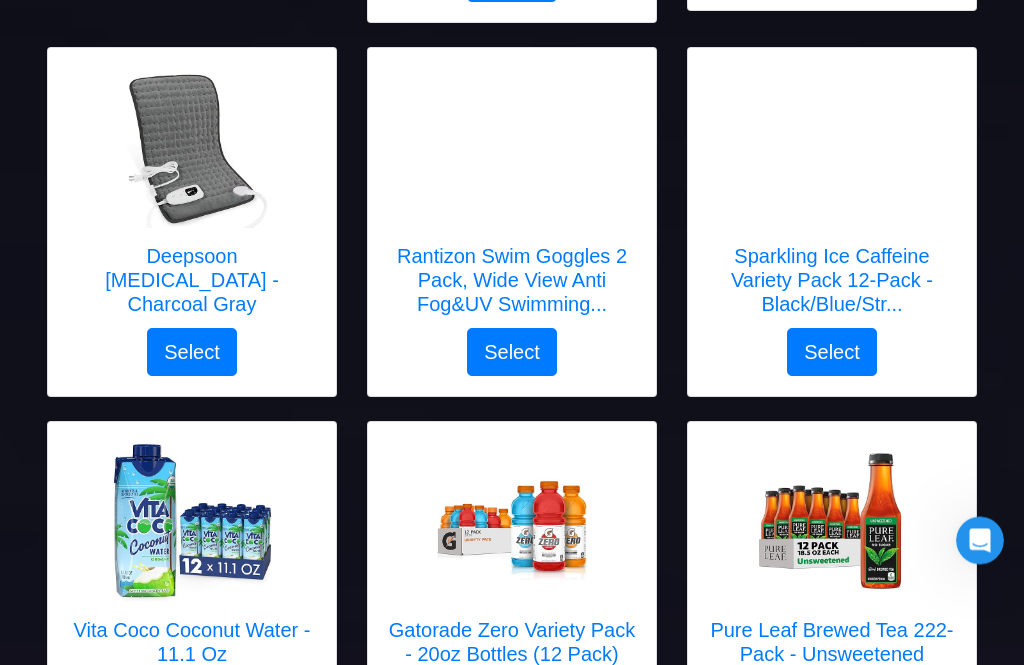 scroll, scrollTop: 1397, scrollLeft: 0, axis: vertical 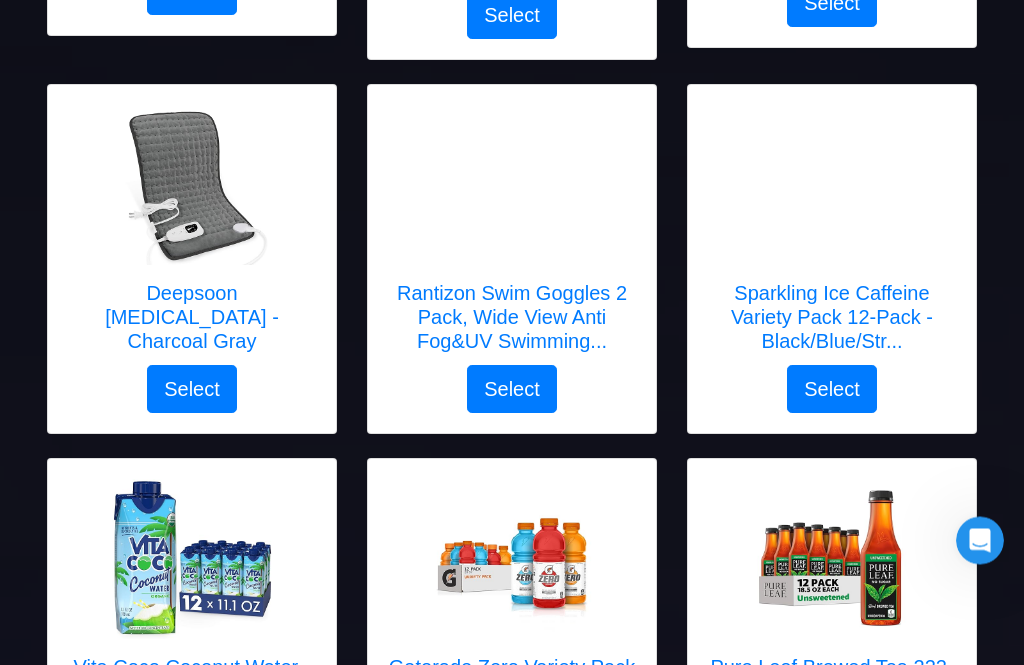click at bounding box center [512, 186] 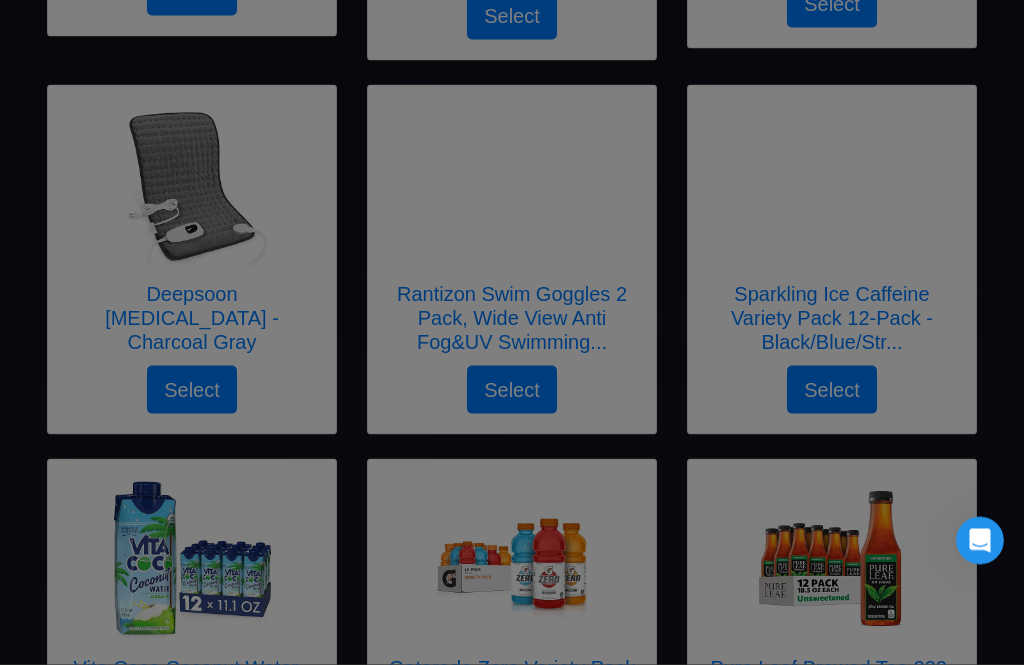 scroll, scrollTop: 1398, scrollLeft: 0, axis: vertical 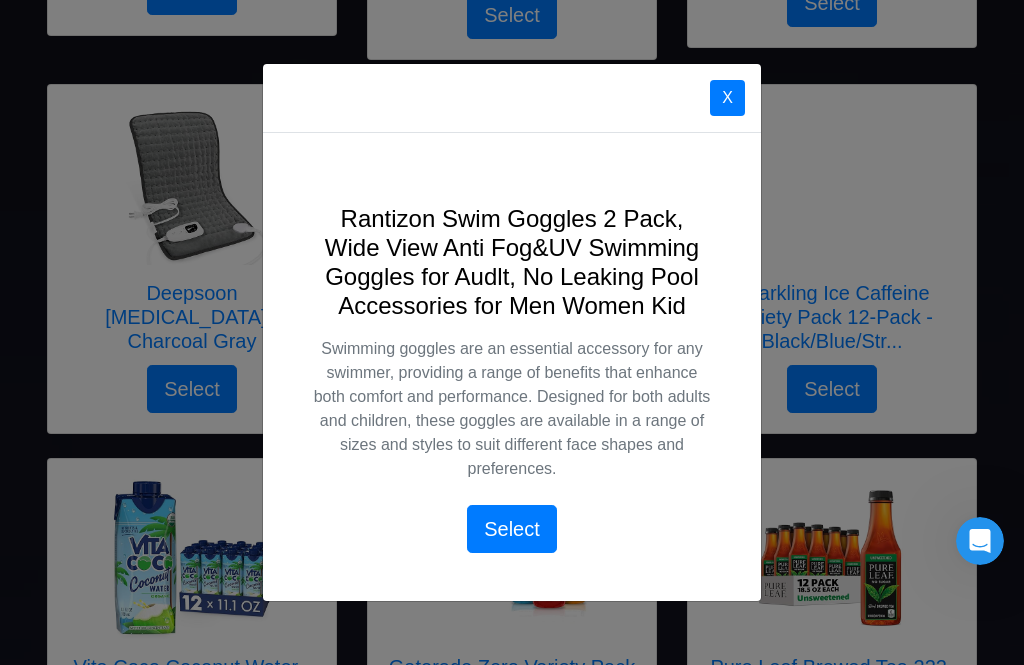 click on "X
Rantizon Swim Goggles 2 Pack, Wide View Anti Fog&UV Swimming Goggles for Audlt, No Leaking Pool Accessories for Men Women Kid
Swimming goggles are an essential accessory for any swimmer, providing a range of benefits that enhance both comfort and performance. Designed for both adults and children, these goggles are available in a range of sizes and styles to suit different face shapes and preferences.
Select" at bounding box center (512, 332) 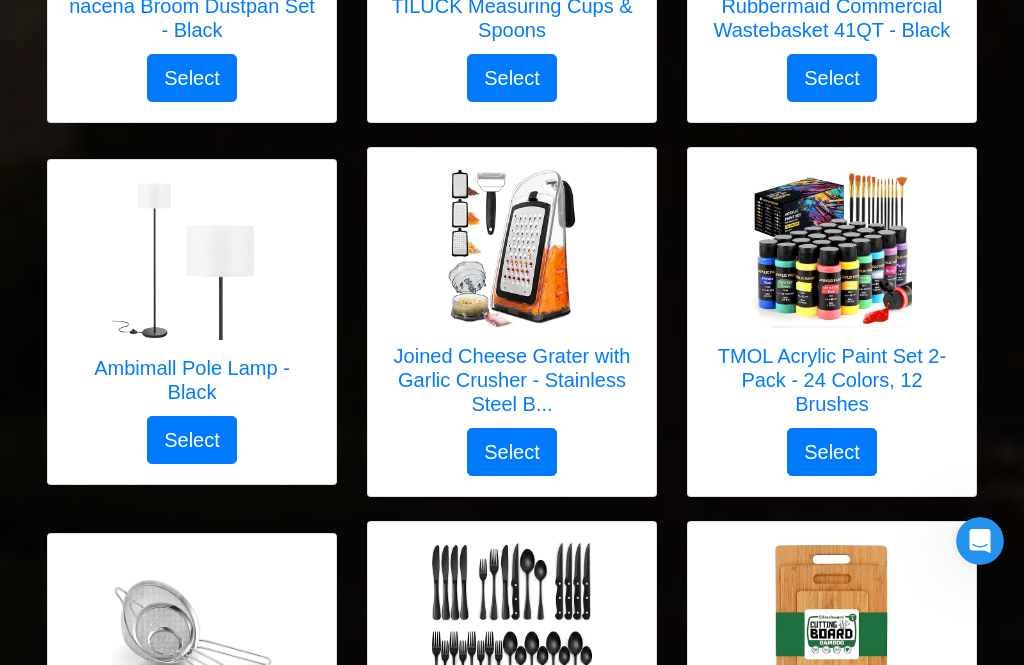 scroll, scrollTop: 5800, scrollLeft: 0, axis: vertical 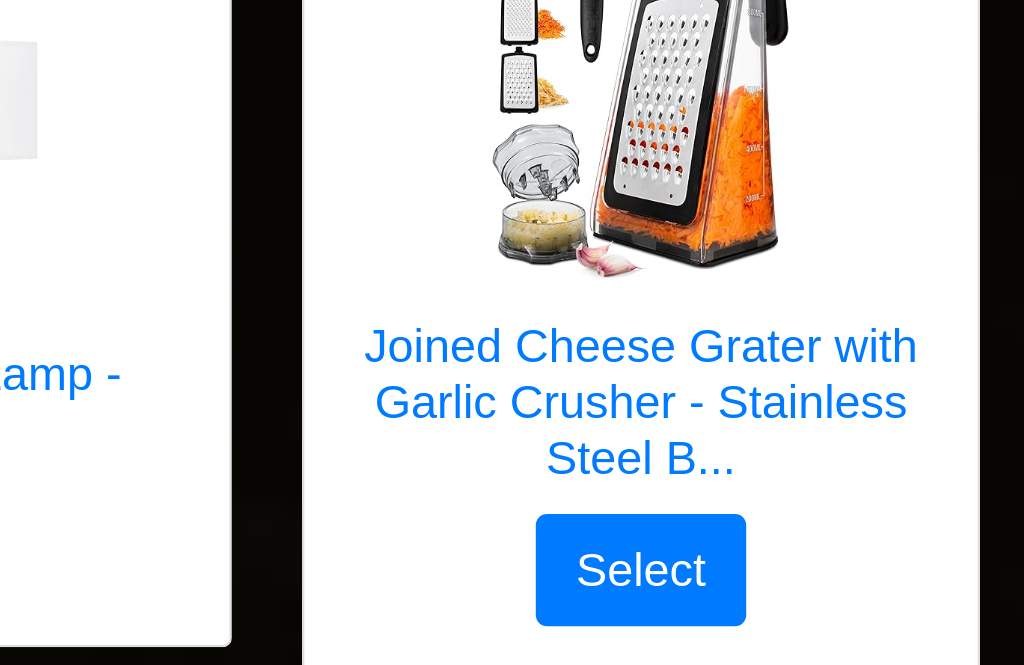 click on "Select" at bounding box center (512, 427) 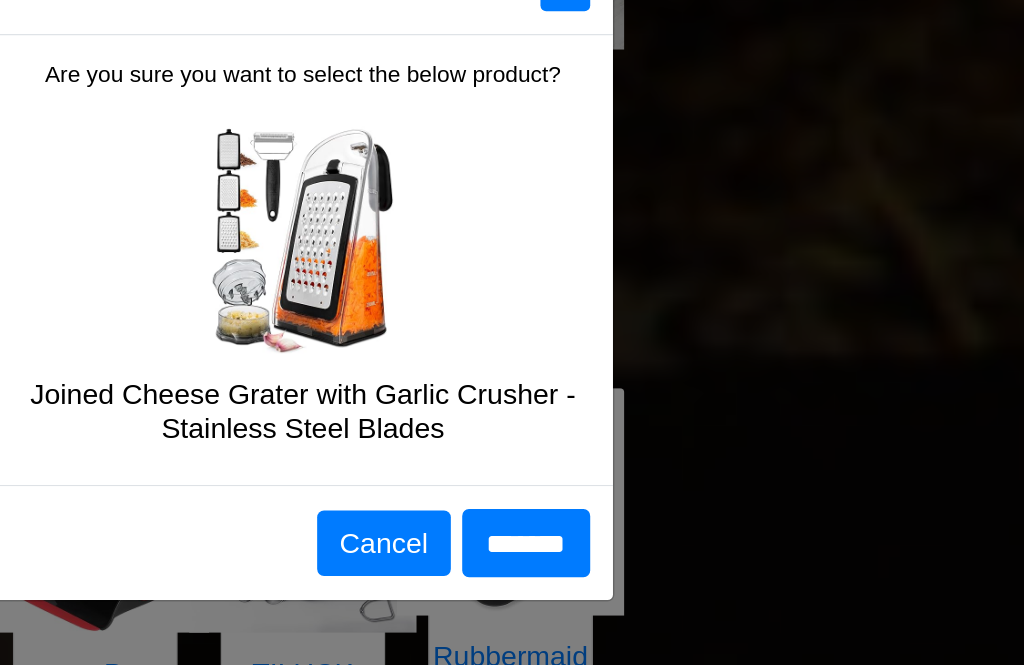 click on "*******" at bounding box center [376, 526] 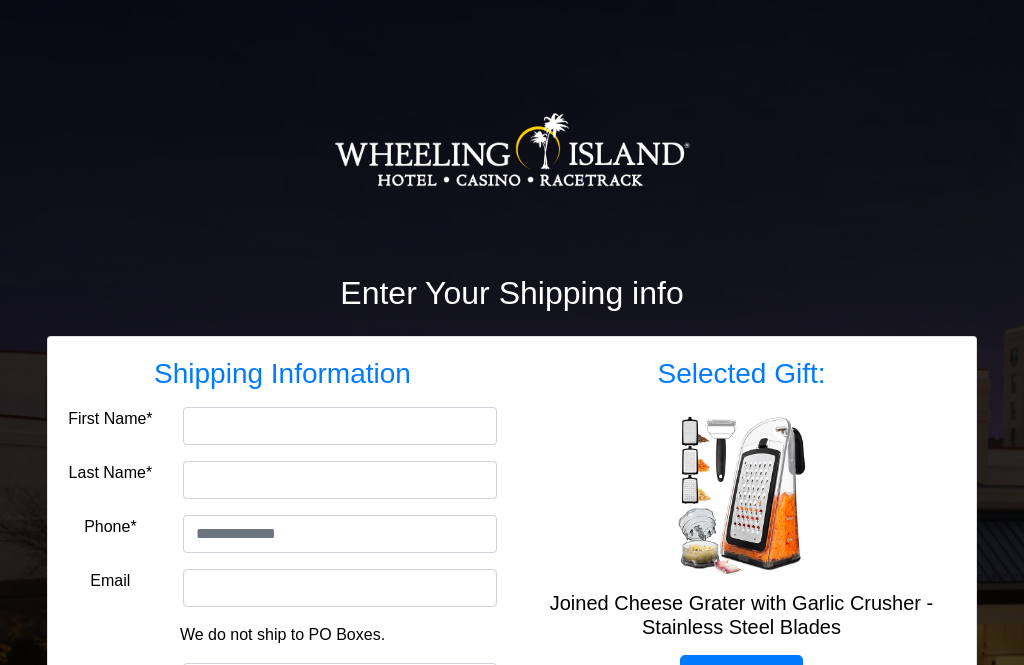 scroll, scrollTop: 0, scrollLeft: 0, axis: both 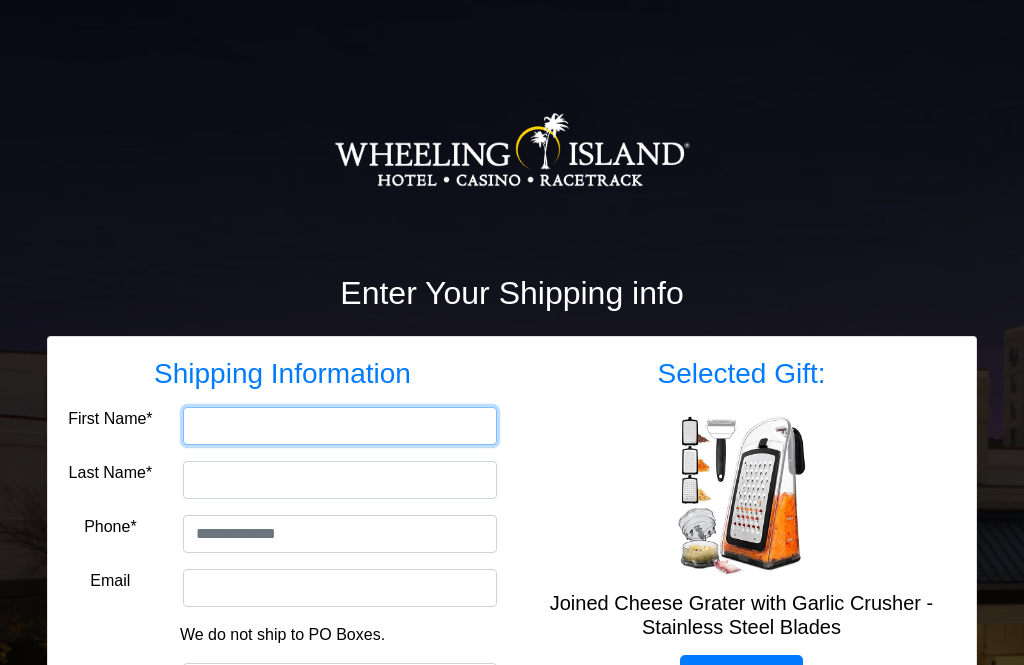 click on "First Name*" at bounding box center (340, 426) 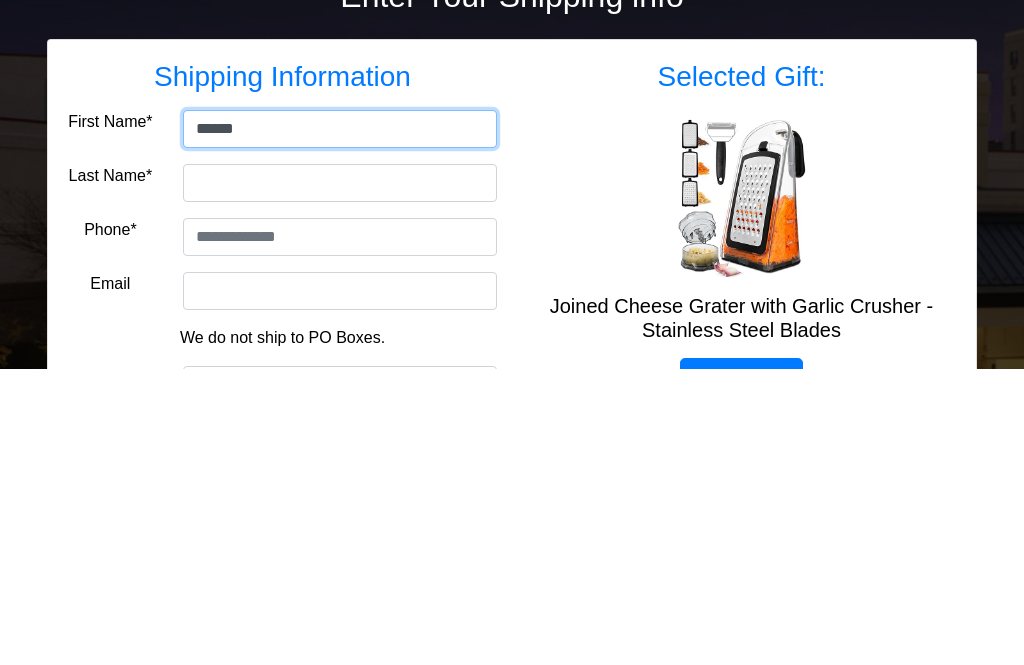type on "******" 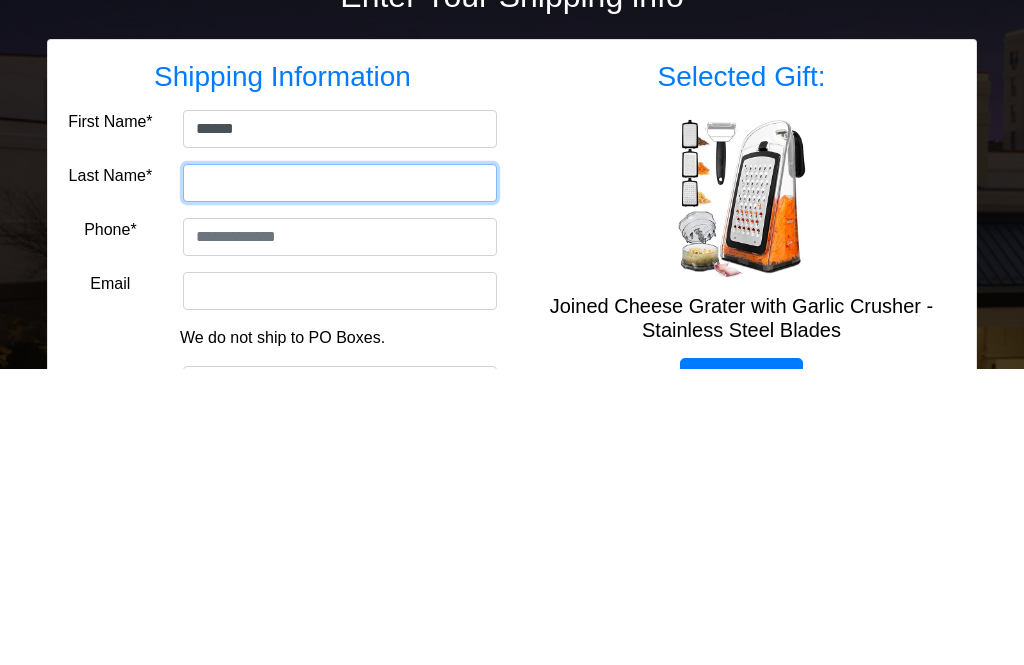 click on "Last Name*" at bounding box center [340, 480] 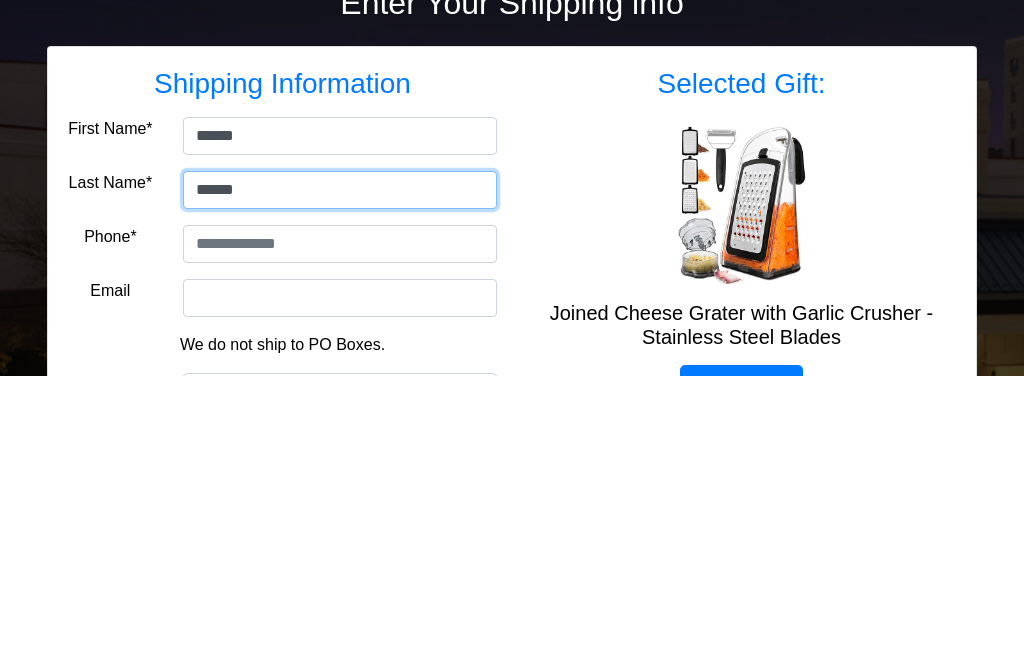 type on "******" 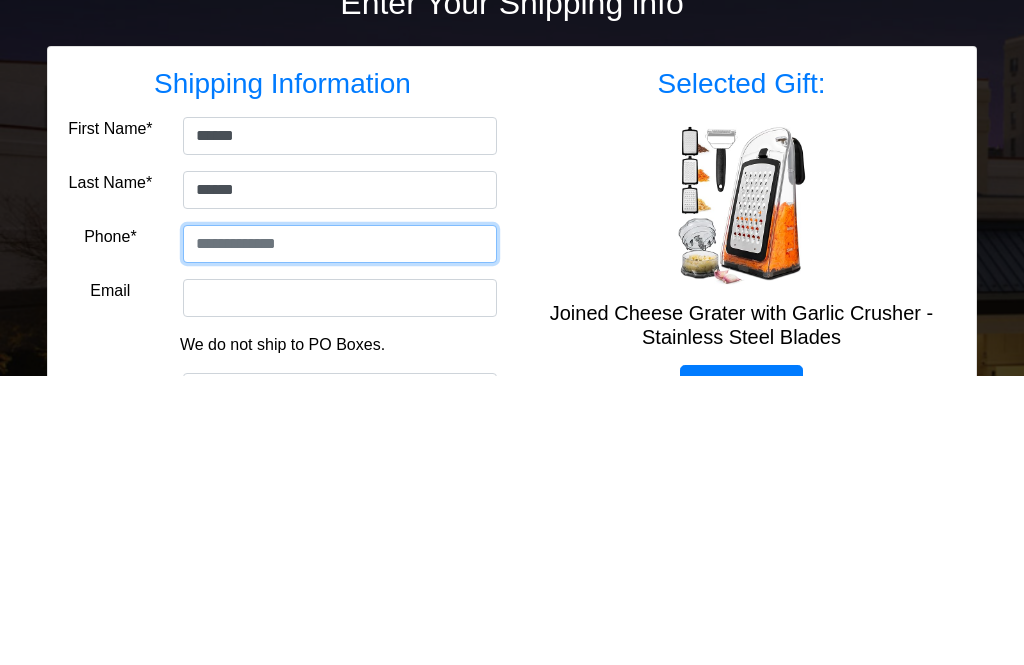 click at bounding box center [340, 534] 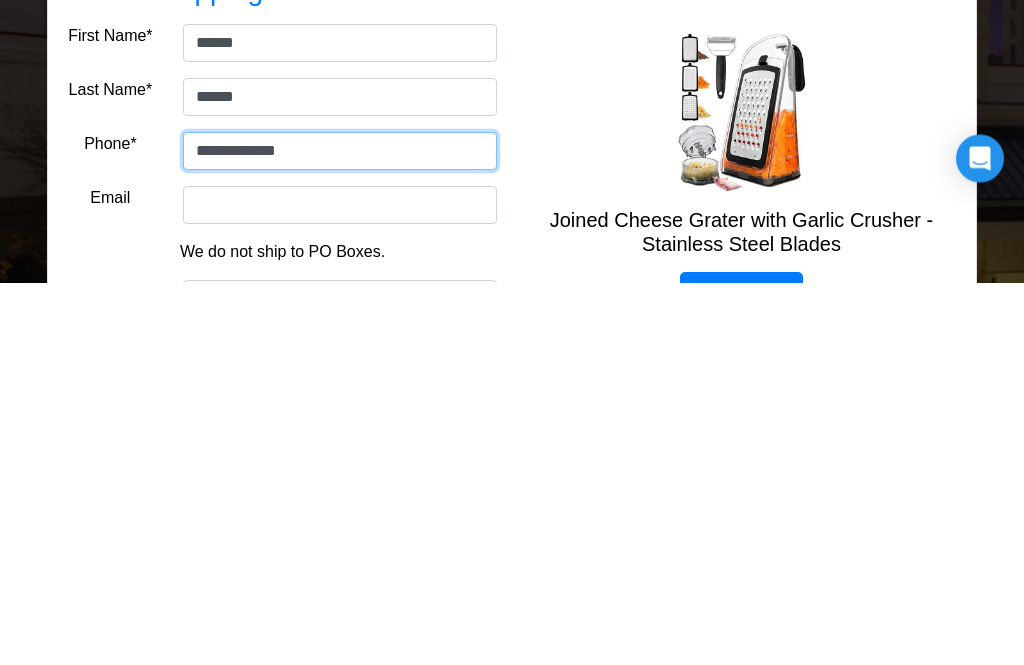 type on "**********" 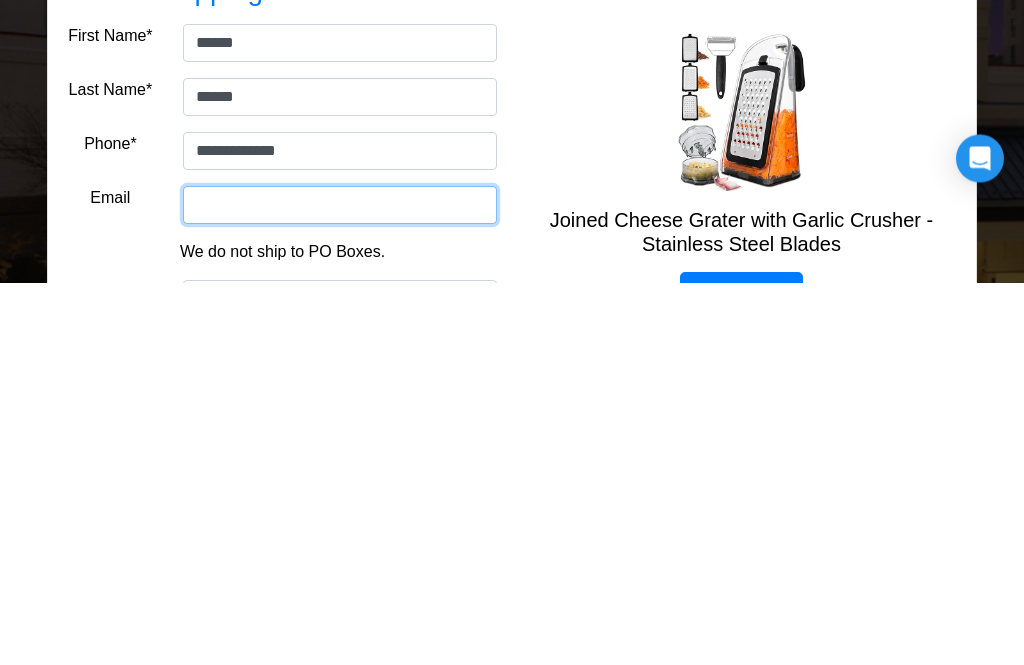 click on "Email" at bounding box center (340, 588) 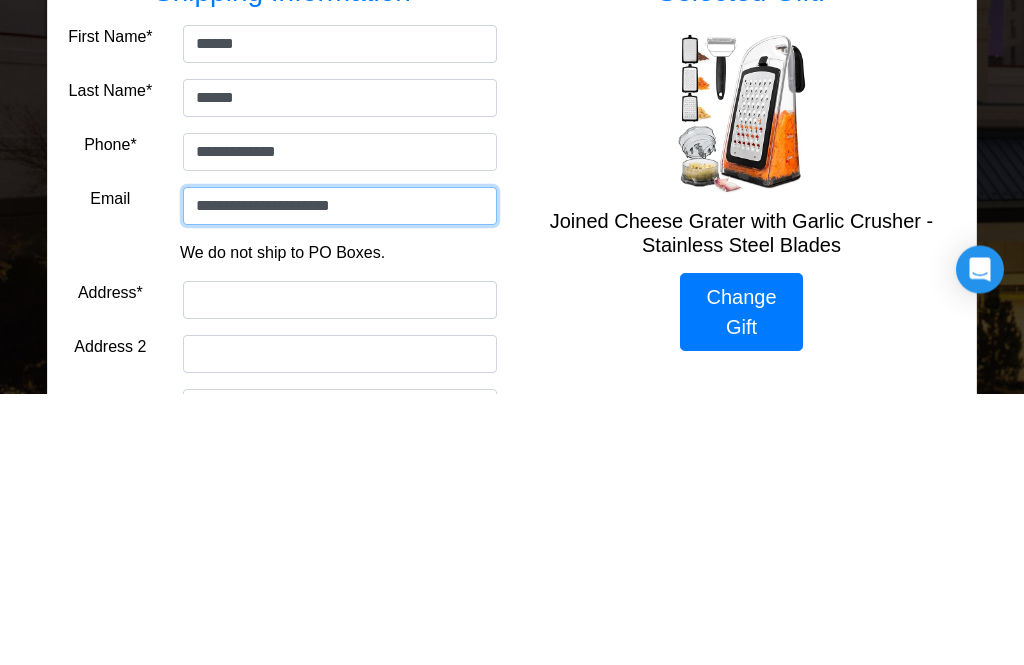 scroll, scrollTop: 113, scrollLeft: 0, axis: vertical 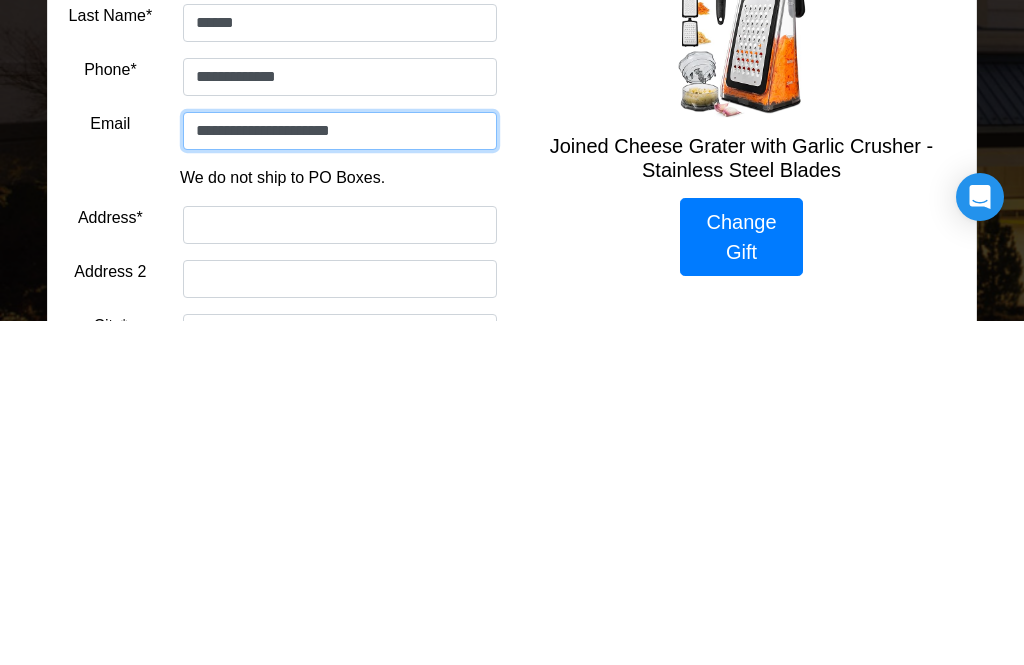 type on "**********" 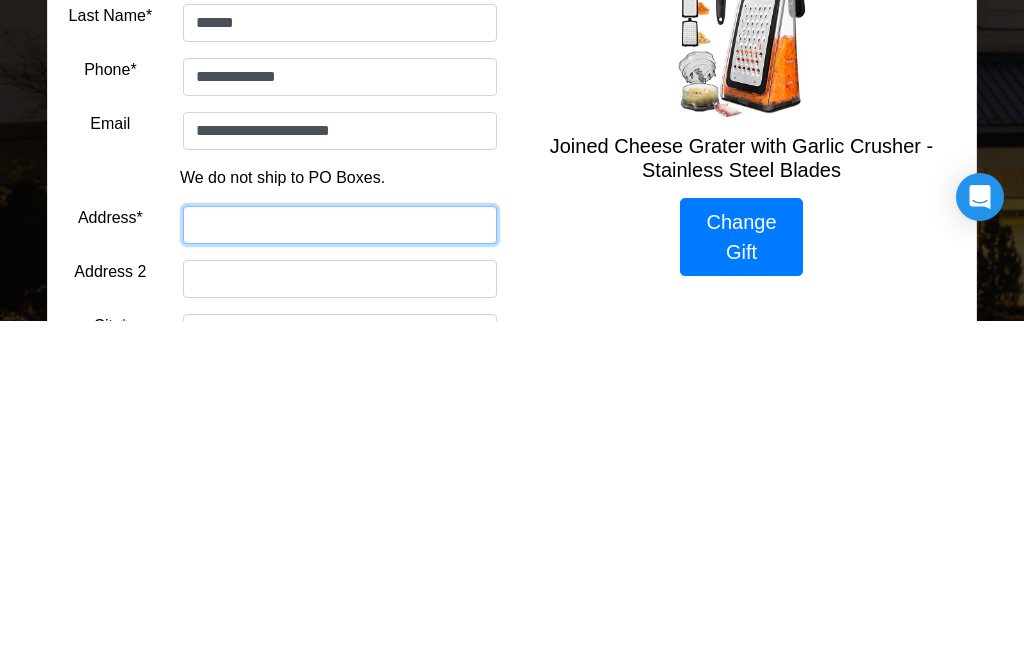 click on "Address*" at bounding box center [340, 569] 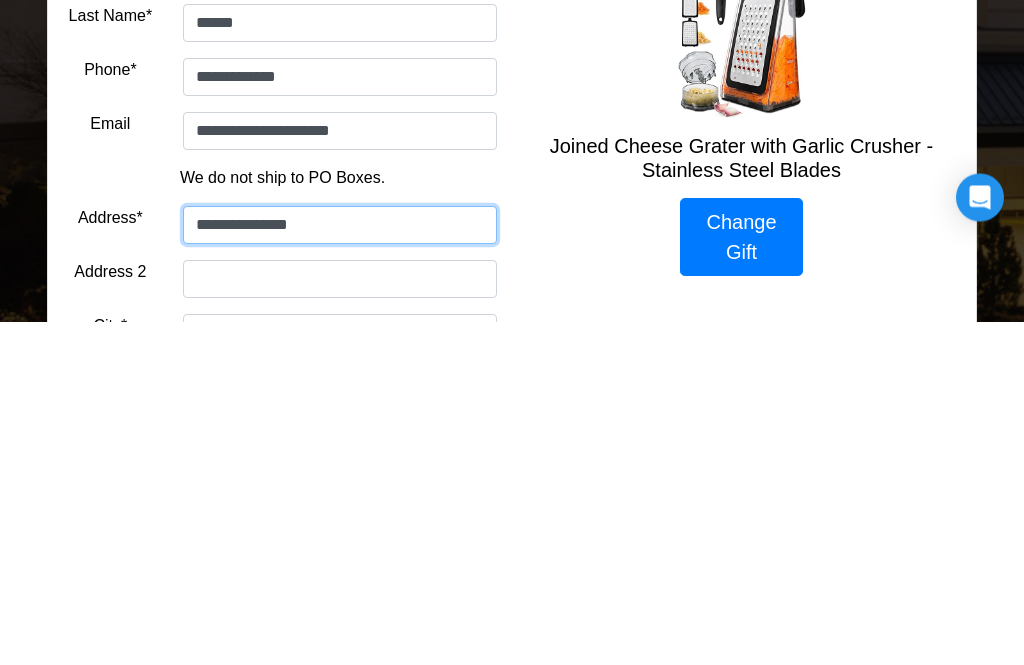 type on "**********" 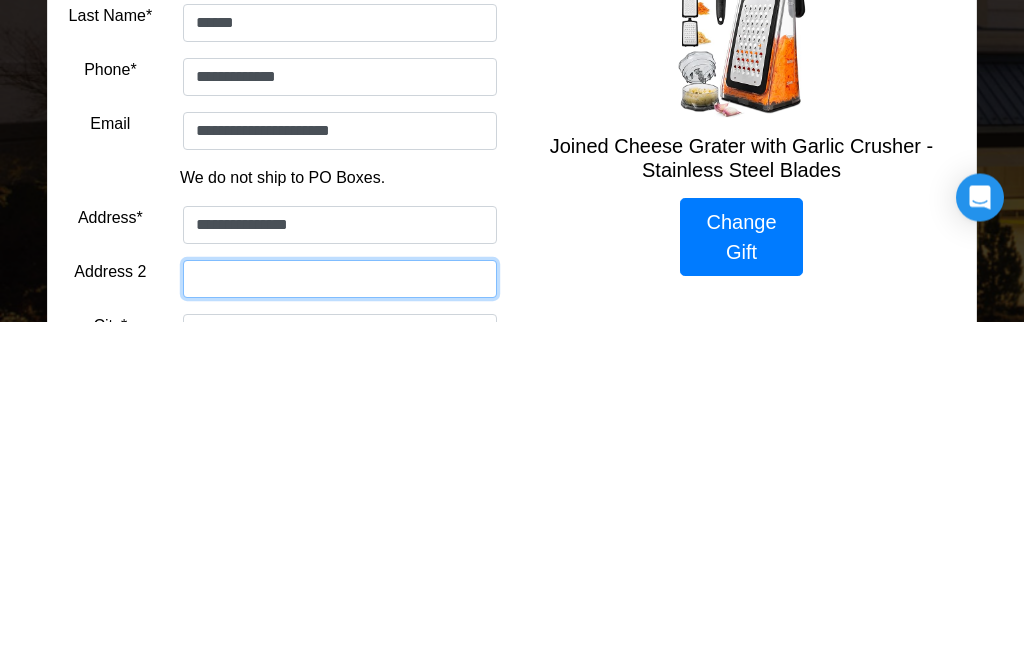 click on "Address 2" at bounding box center [340, 623] 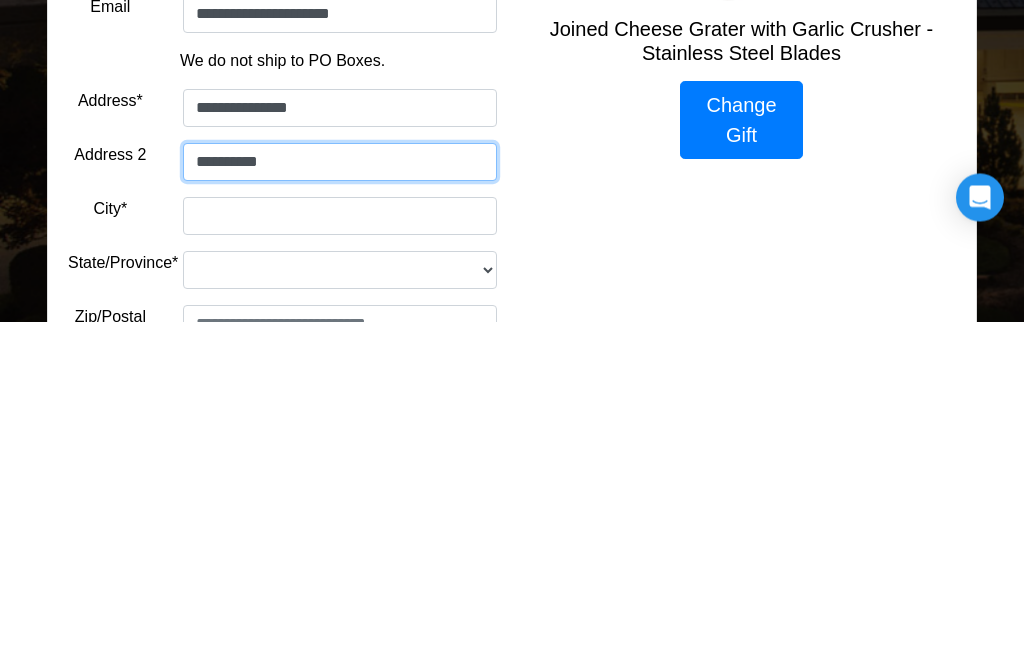 type on "**********" 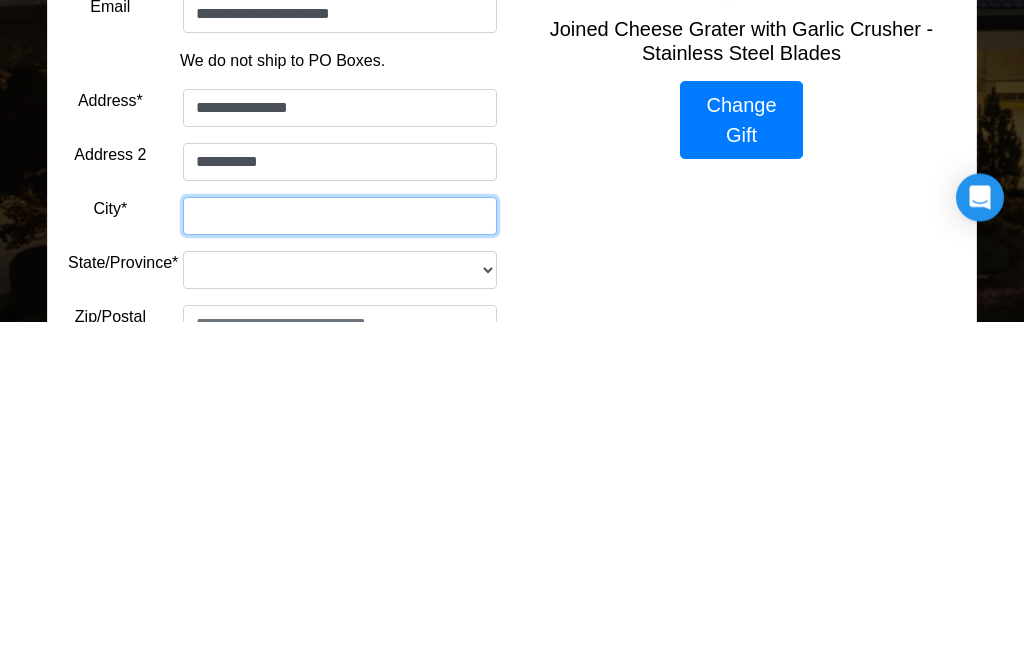 click on "City*" at bounding box center (340, 560) 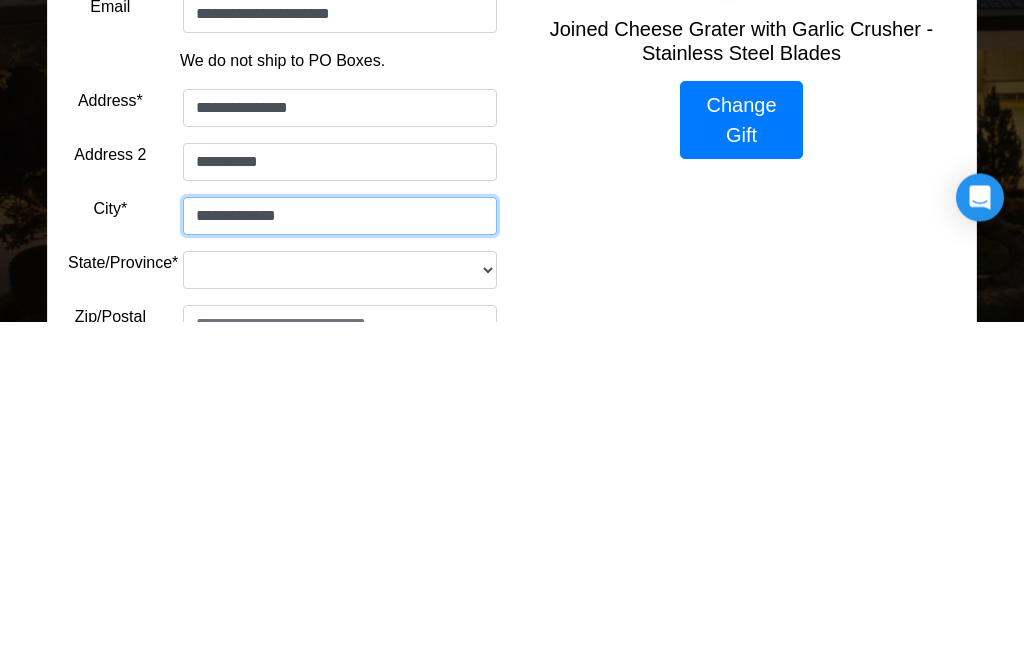 type on "**********" 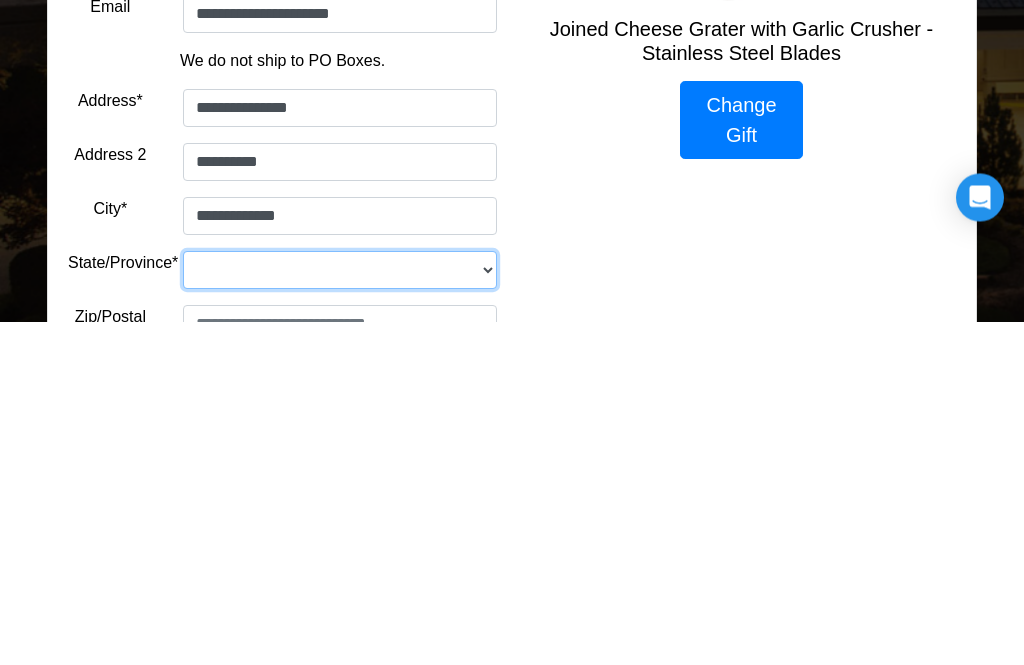 click on "**********" at bounding box center [340, 614] 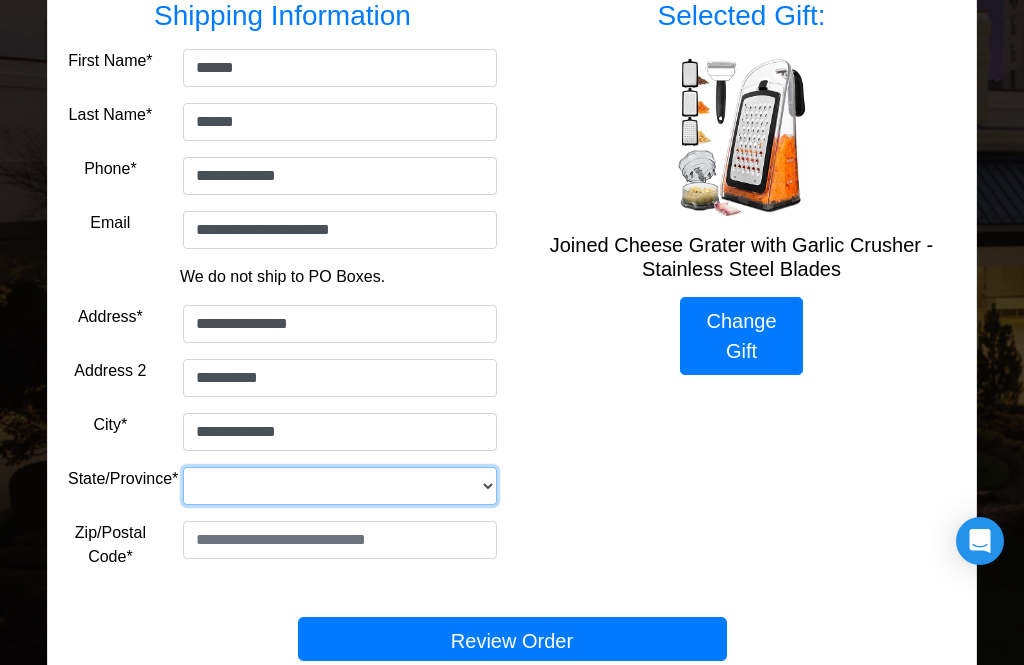 select on "**" 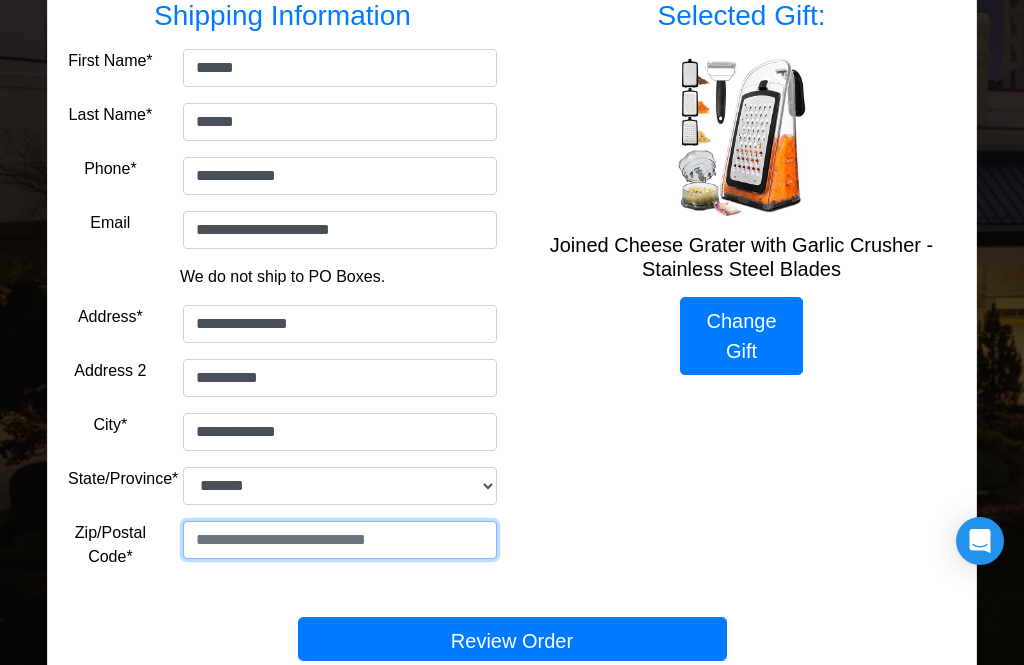 click at bounding box center [340, 540] 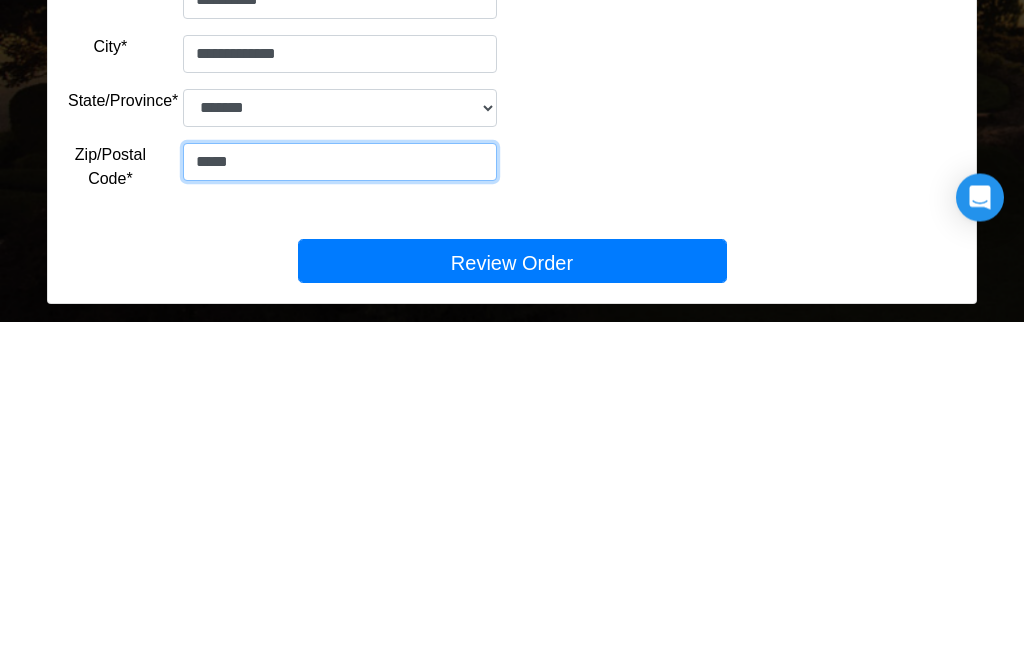 type on "*****" 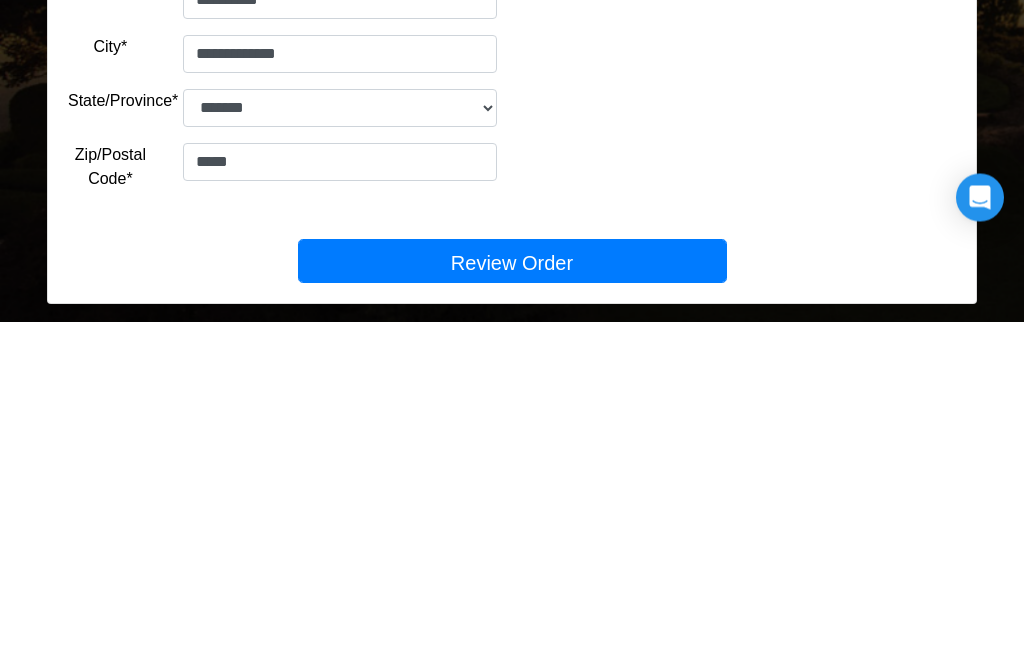 click on "Review Order" at bounding box center [512, 605] 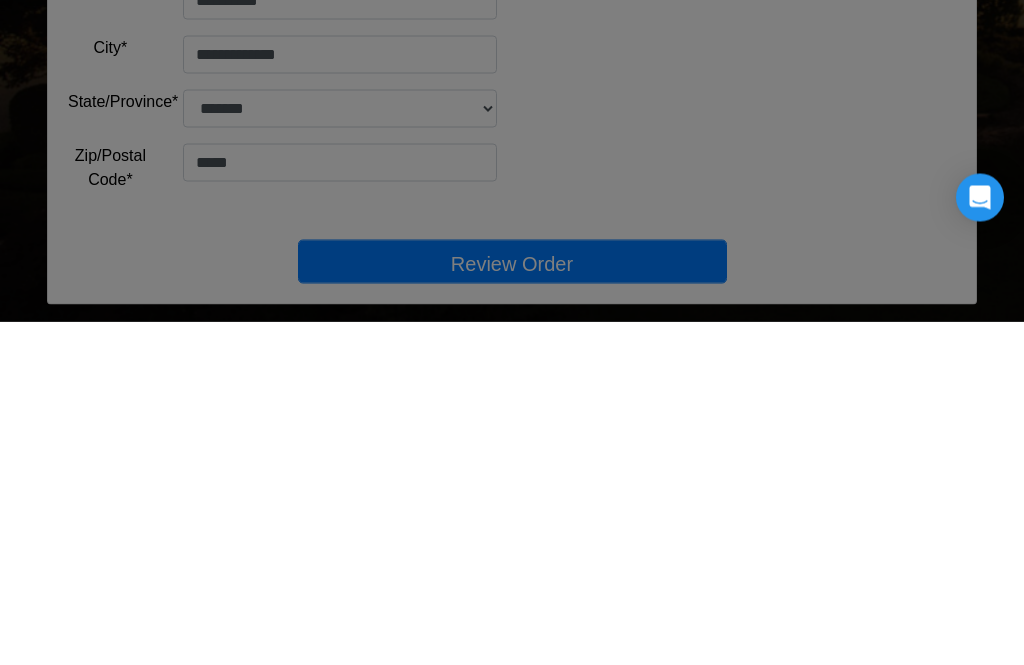 scroll, scrollTop: 358, scrollLeft: 0, axis: vertical 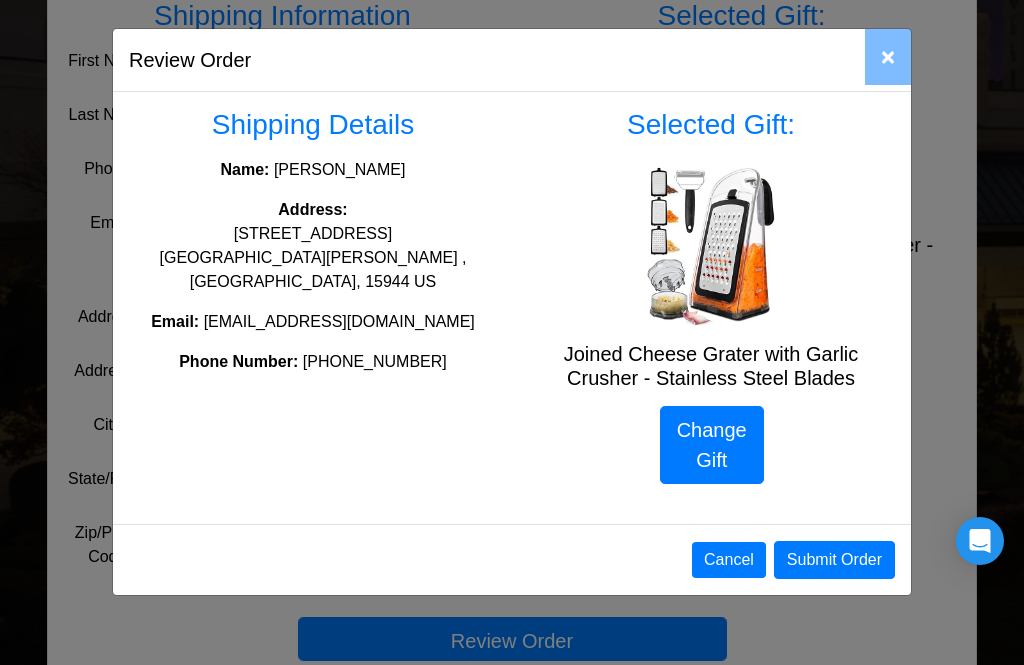 click on "Submit Order" at bounding box center (834, 560) 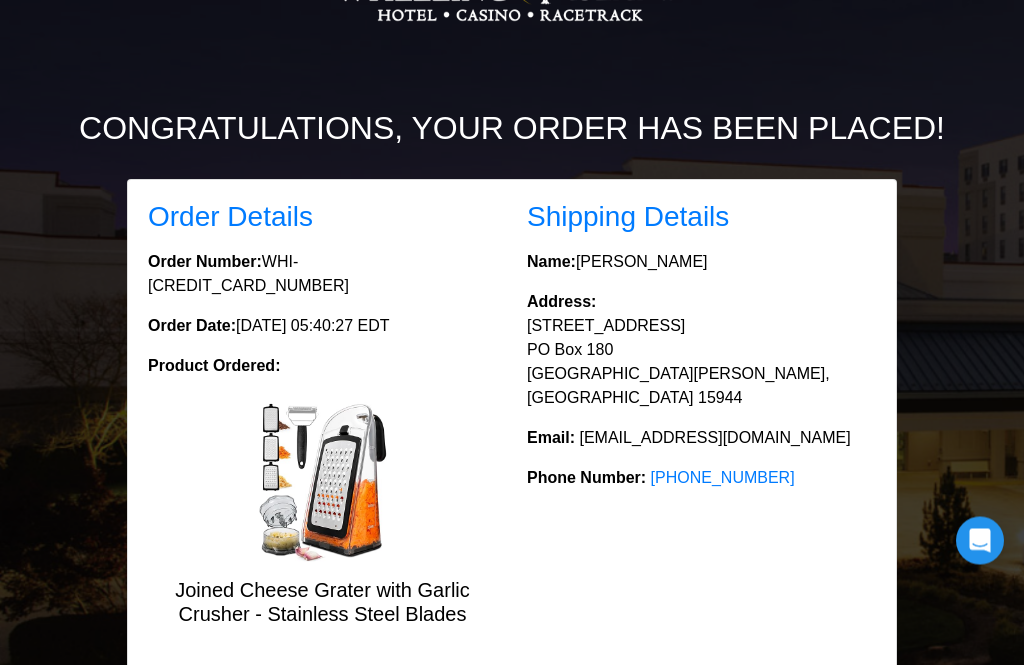 scroll, scrollTop: 165, scrollLeft: 0, axis: vertical 